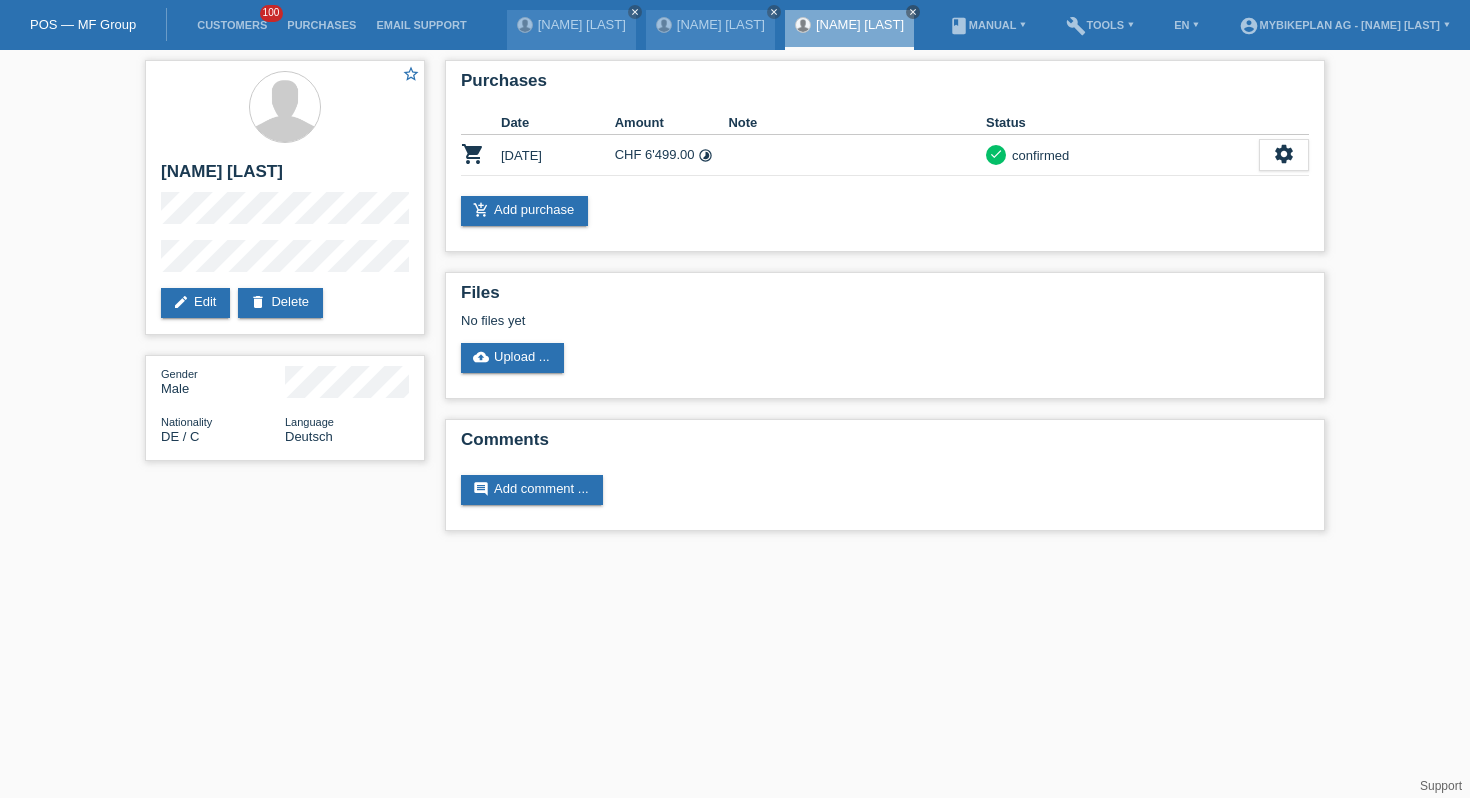 scroll, scrollTop: 0, scrollLeft: 0, axis: both 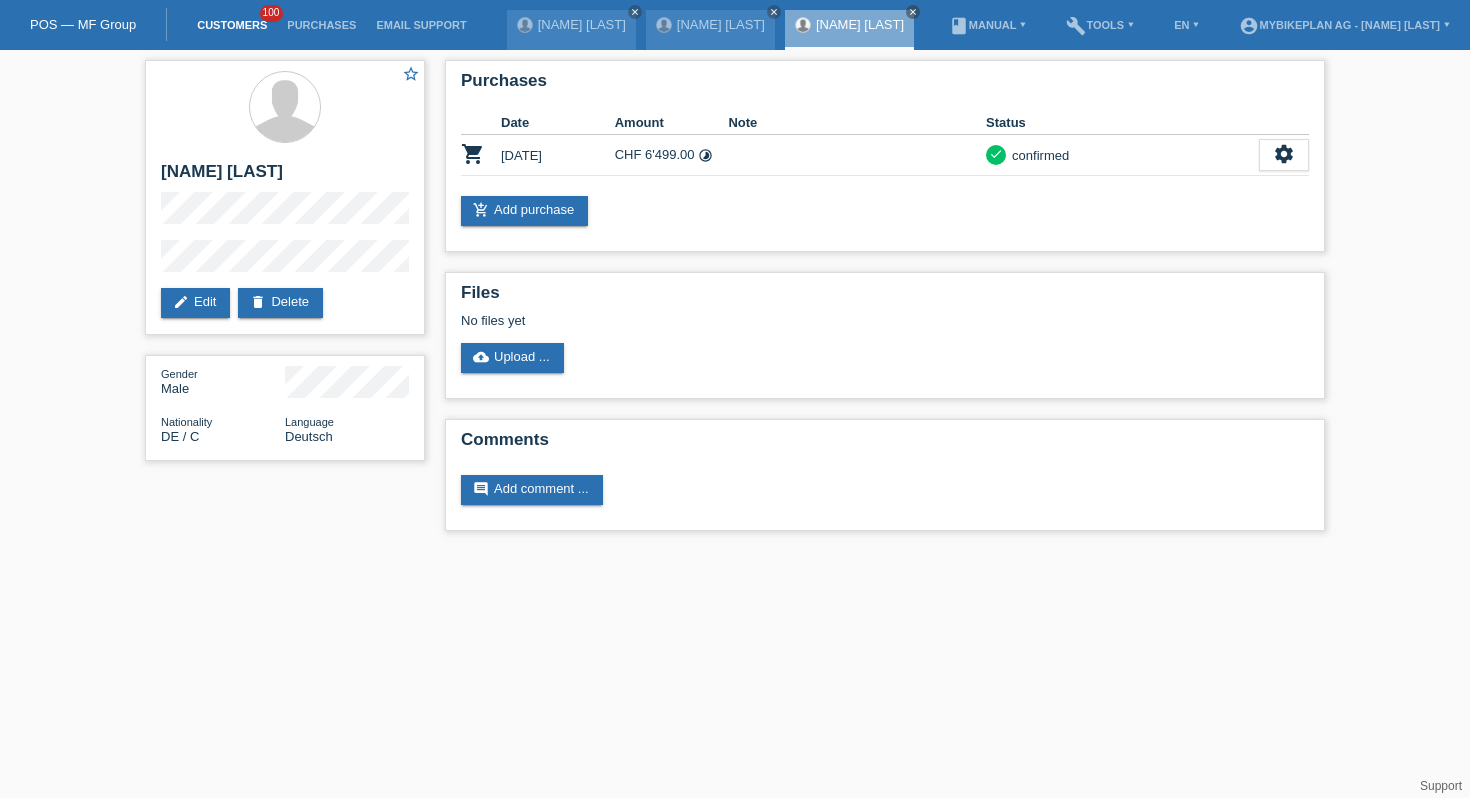 click on "Customers" at bounding box center (232, 25) 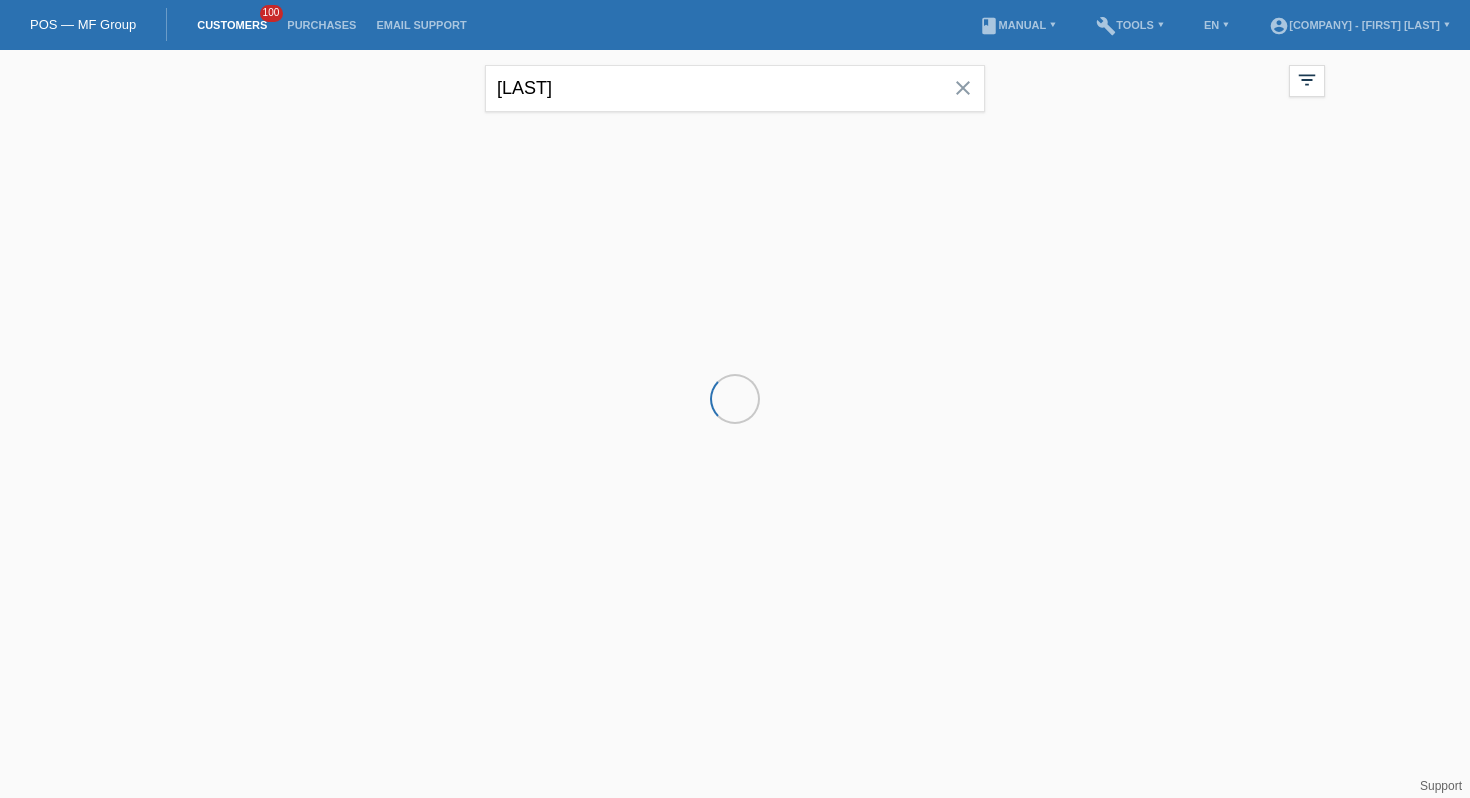 scroll, scrollTop: 0, scrollLeft: 0, axis: both 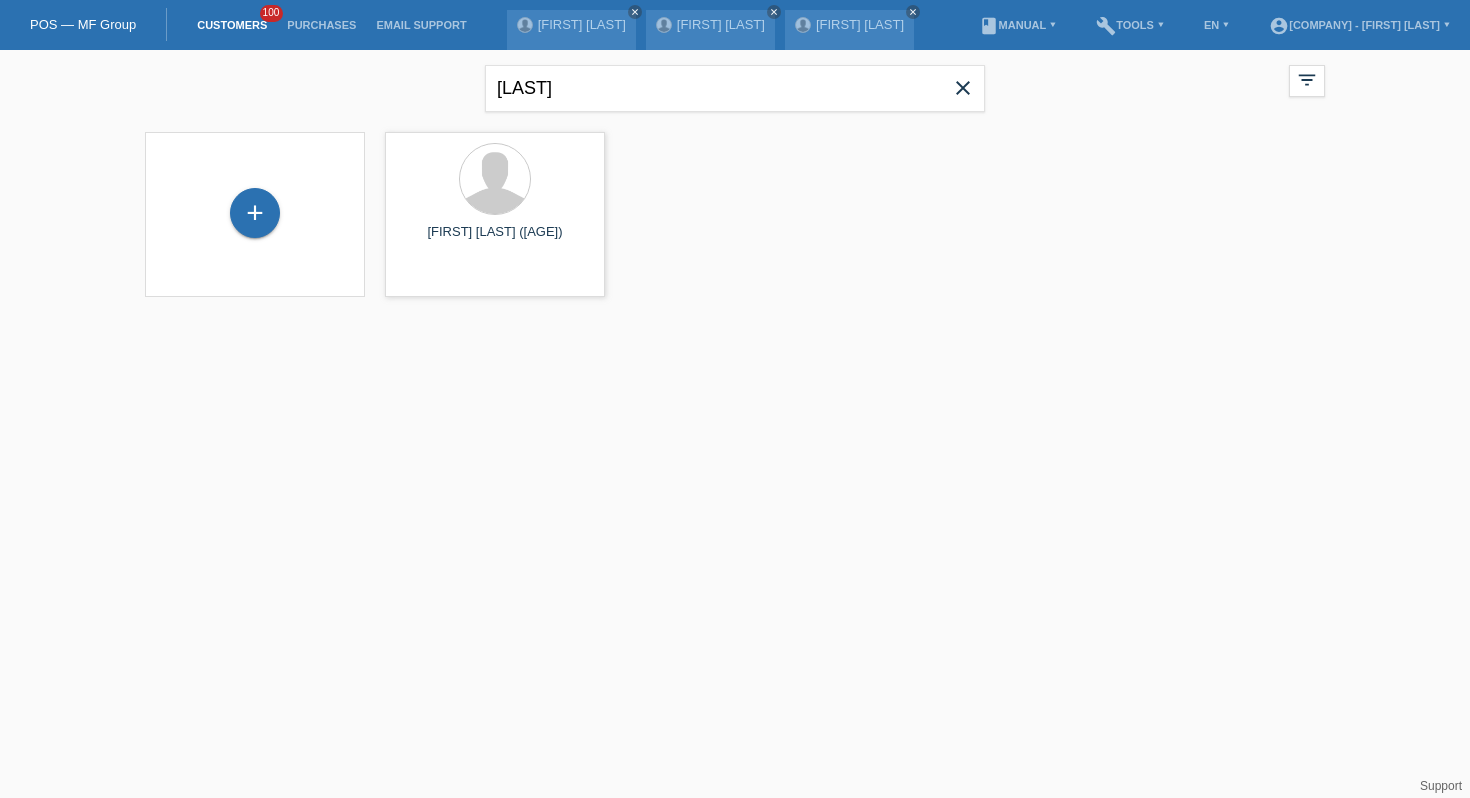 click on "close" at bounding box center [963, 88] 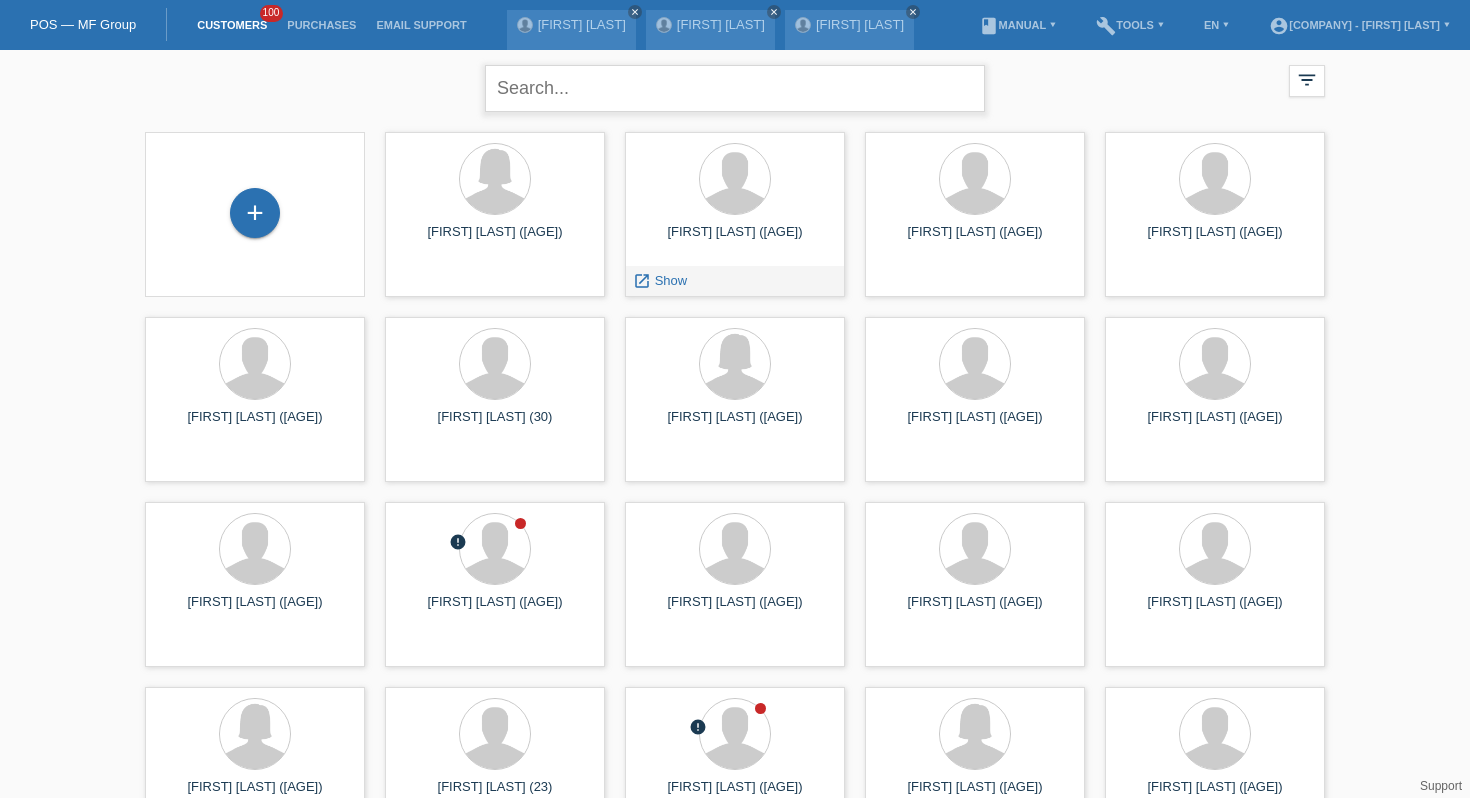 click at bounding box center (735, 88) 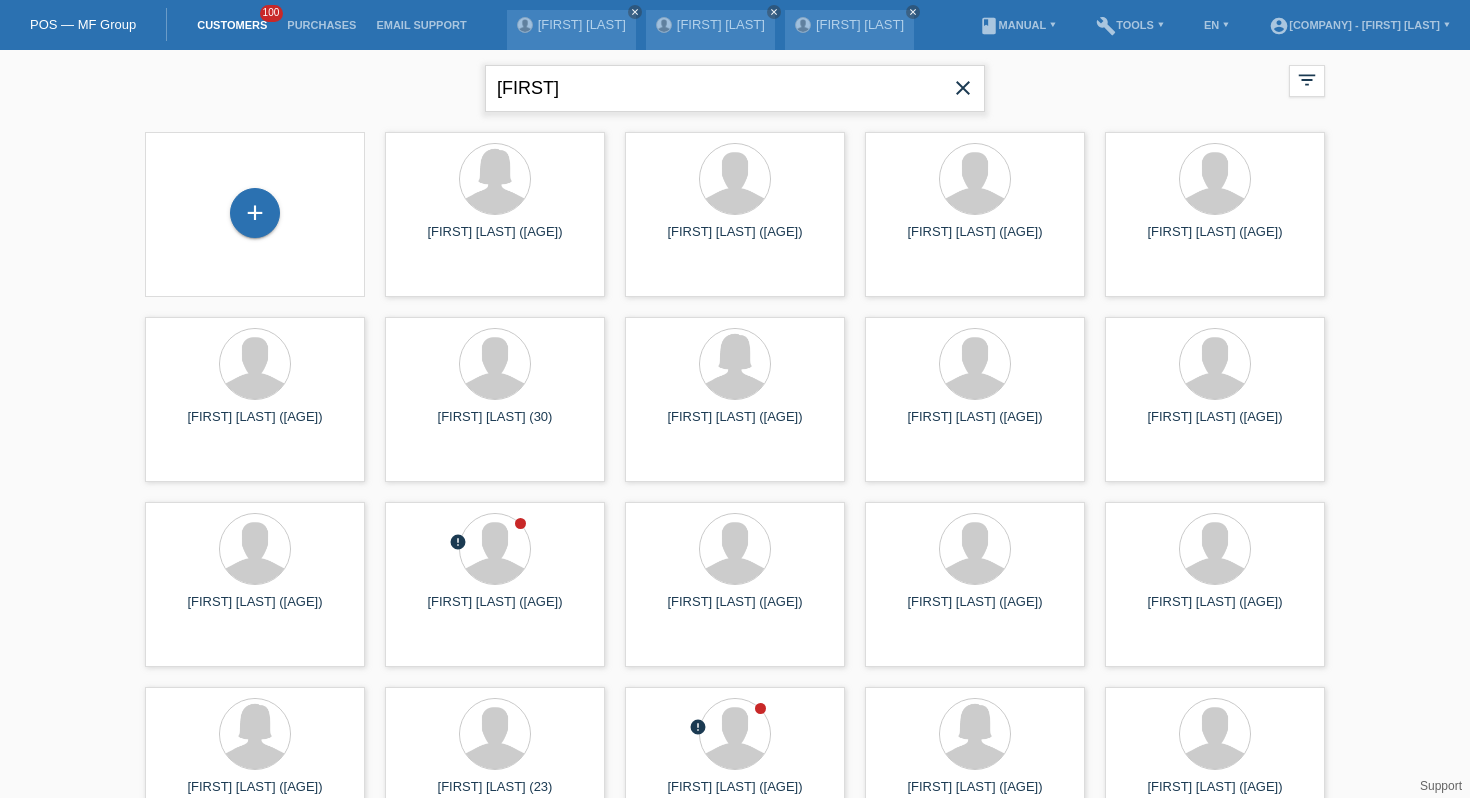 type on "[FIRST]" 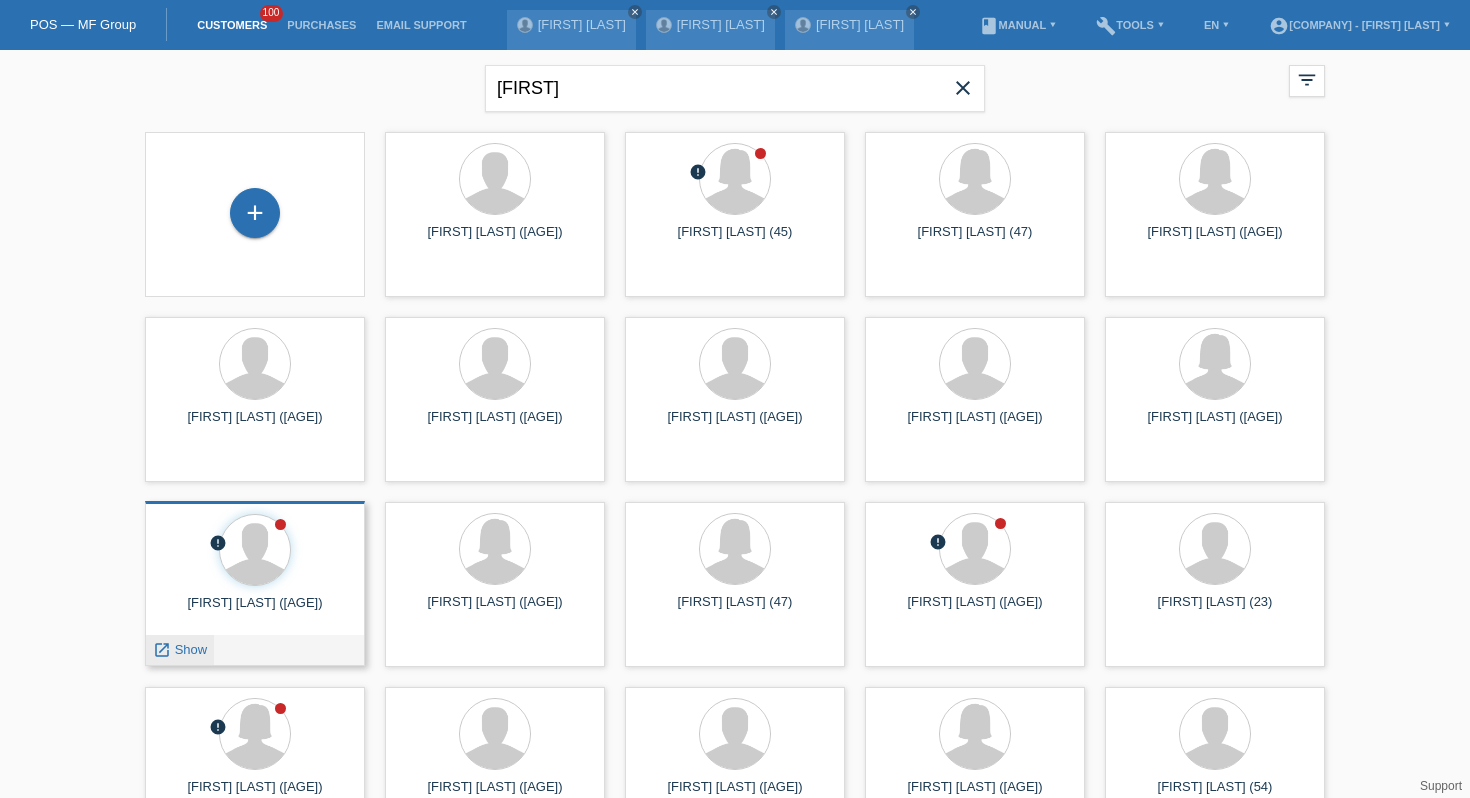 click on "Show" at bounding box center [191, 649] 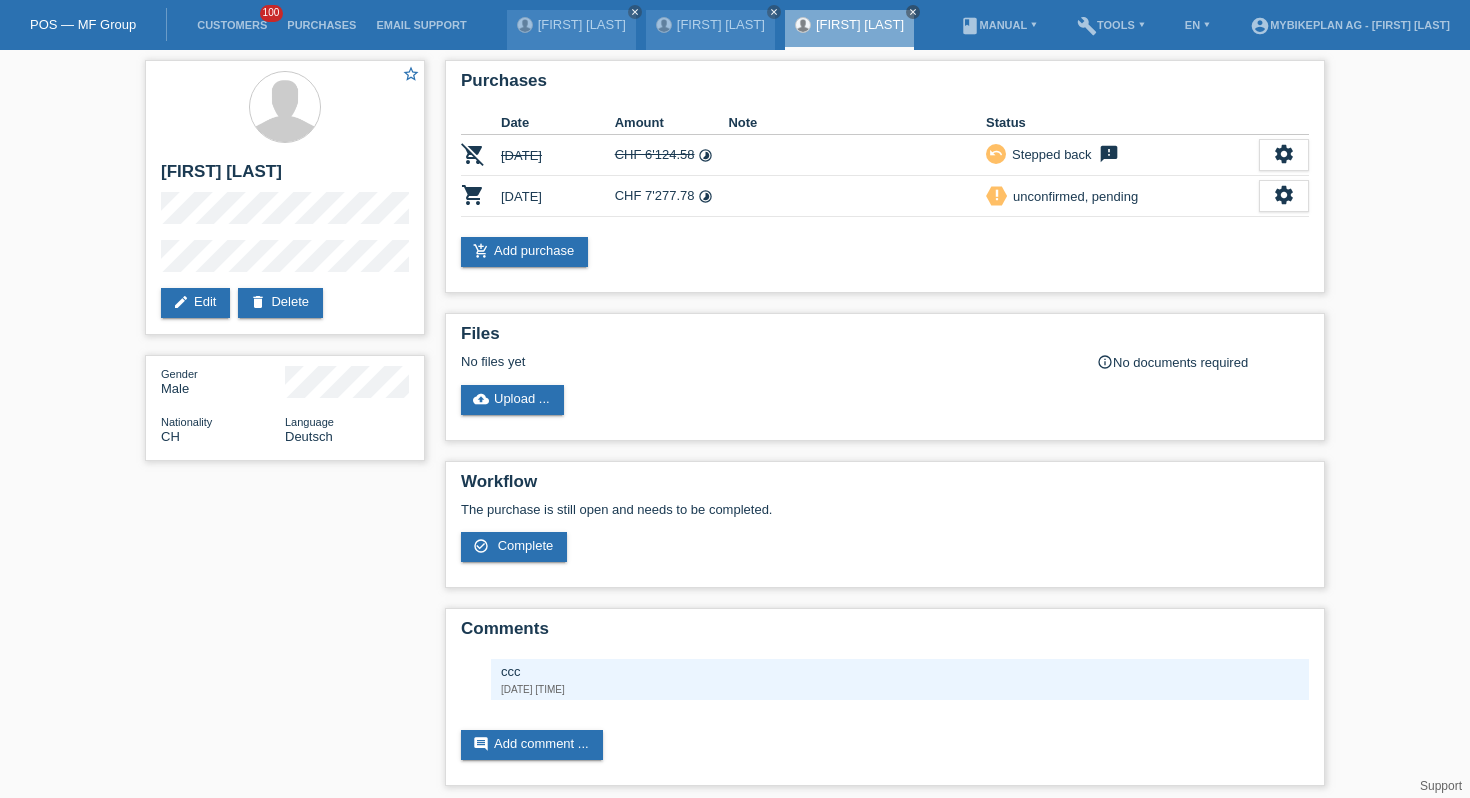 scroll, scrollTop: 0, scrollLeft: 0, axis: both 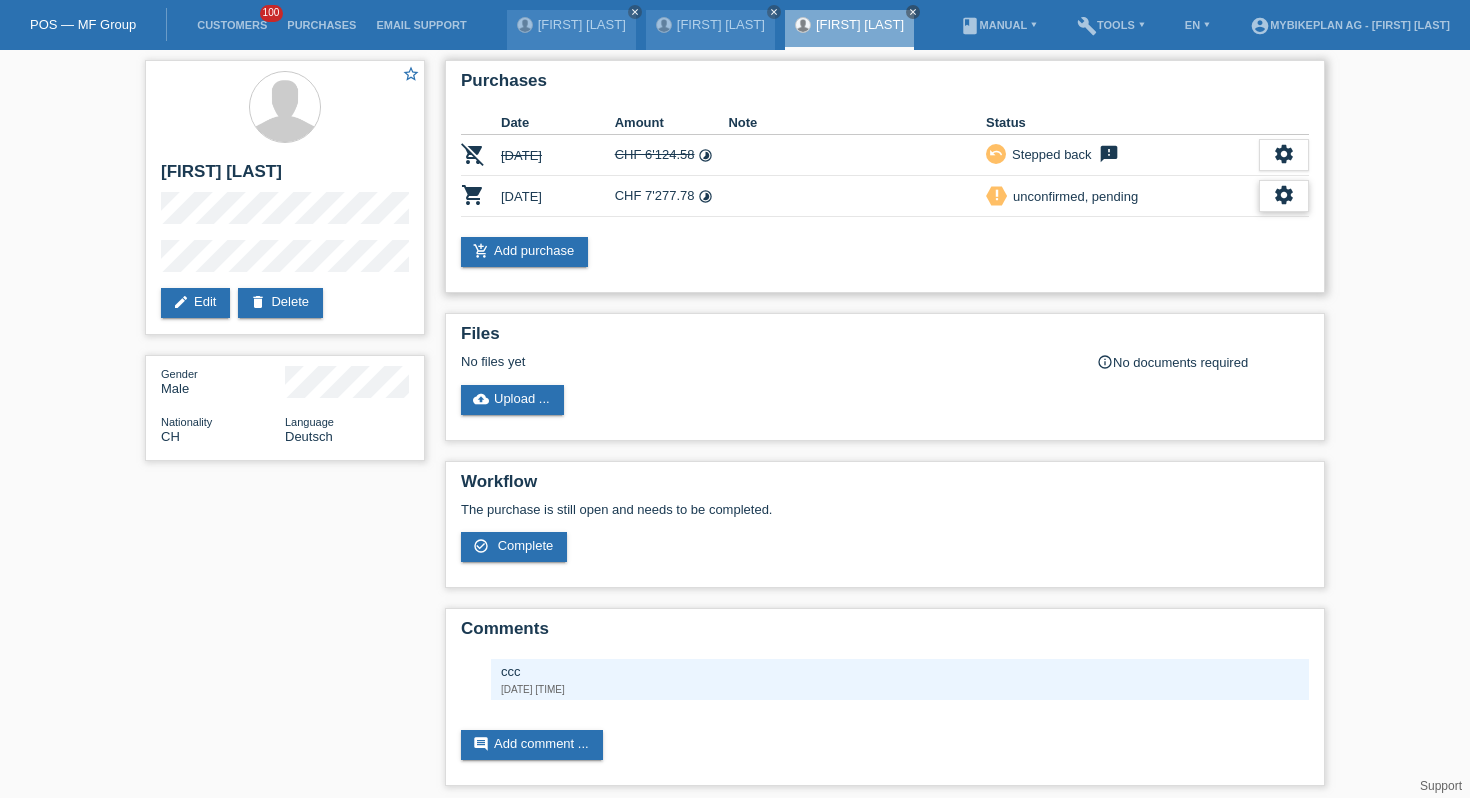 click on "settings" at bounding box center [1284, 195] 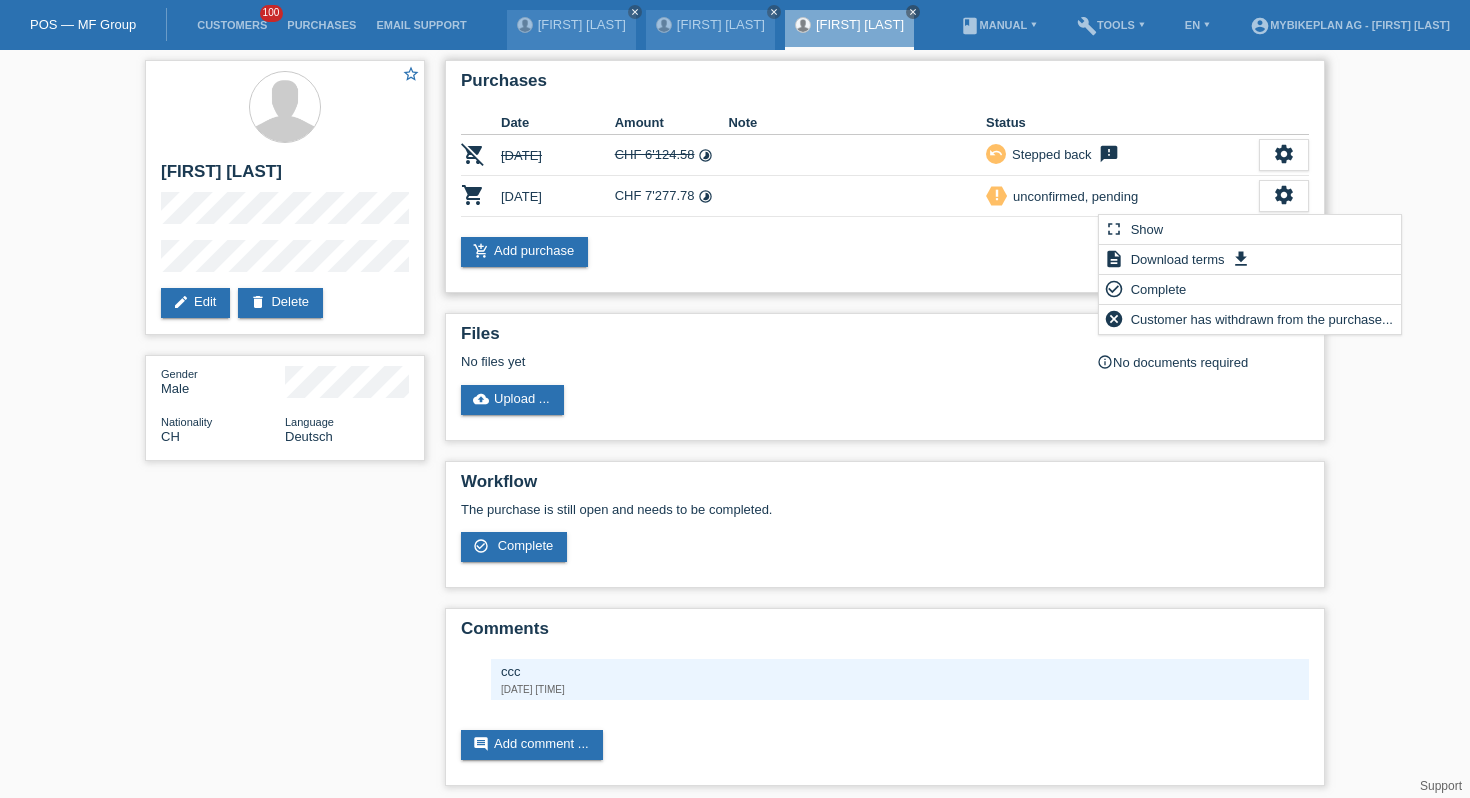 click on "add_shopping_cart  Add purchase" at bounding box center [885, 252] 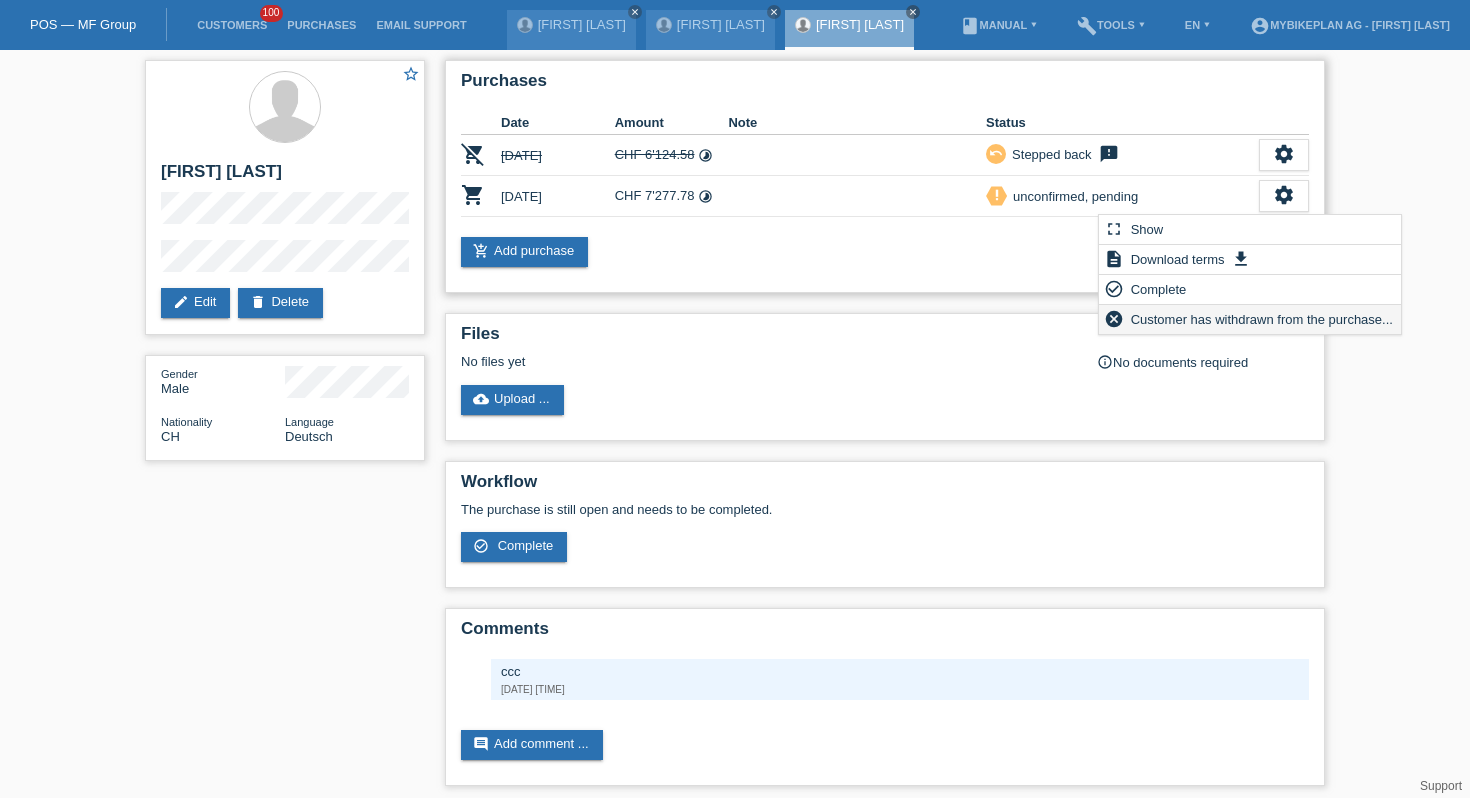 click on "Customer has withdrawn from the purchase..." at bounding box center (1262, 319) 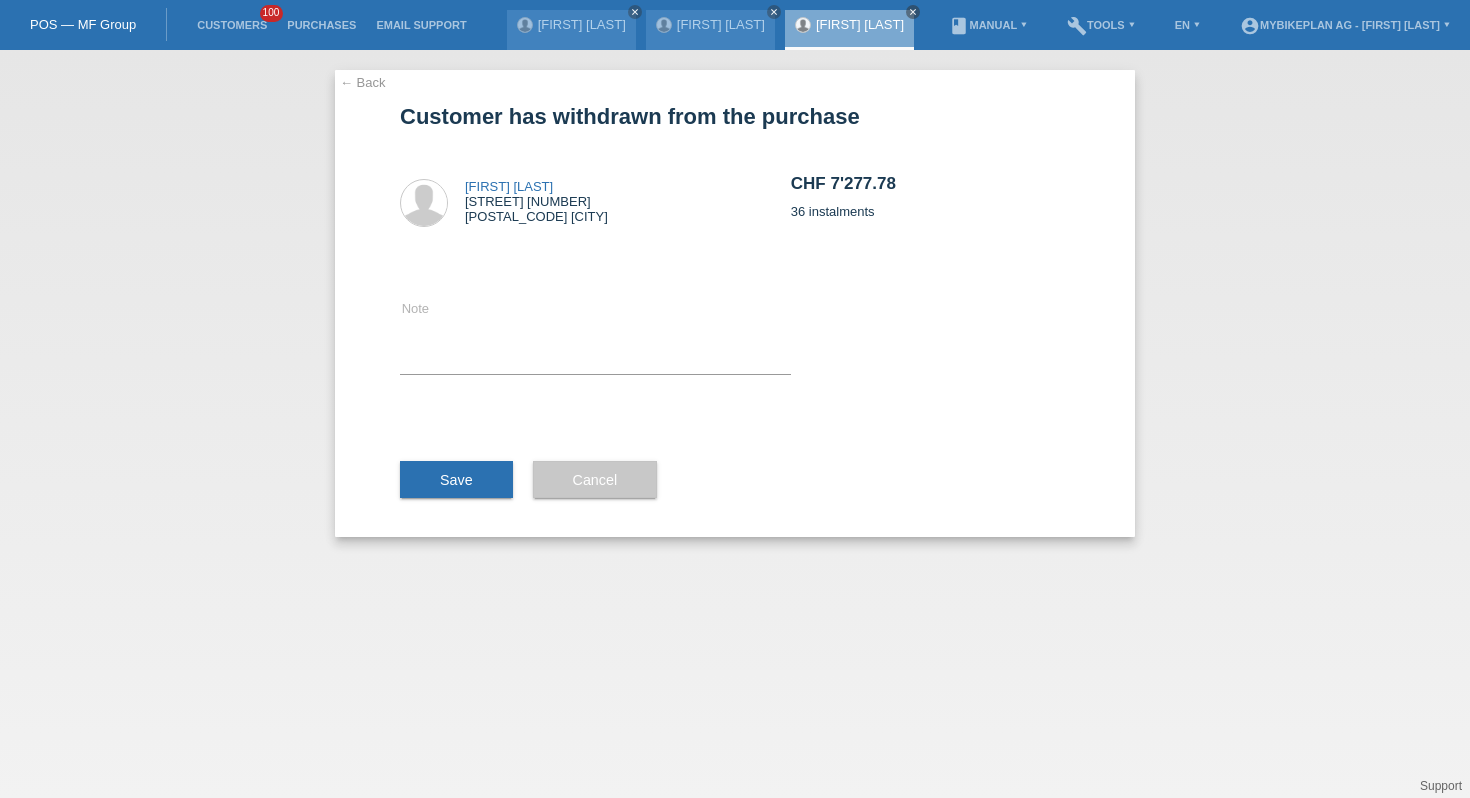 scroll, scrollTop: 0, scrollLeft: 0, axis: both 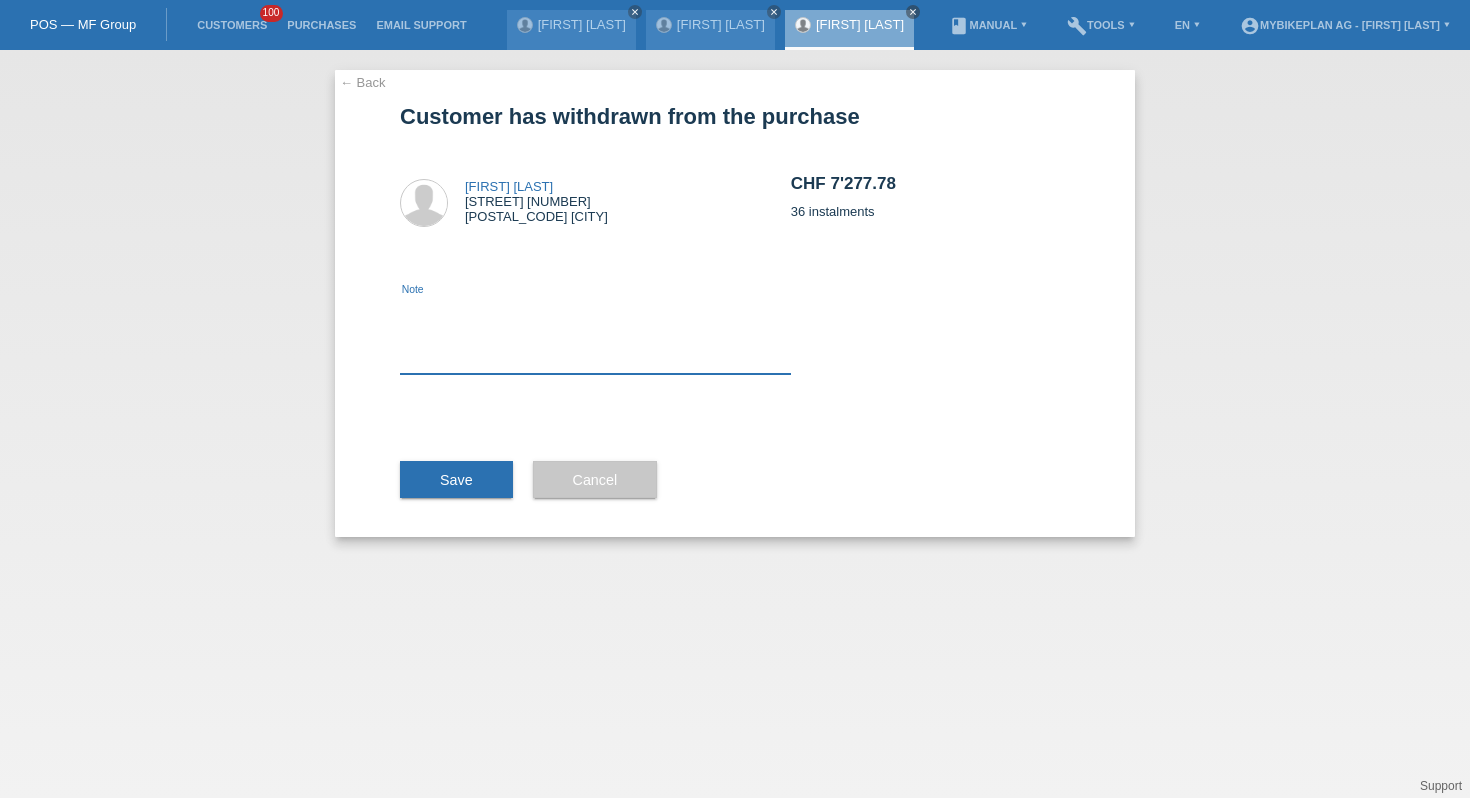 click at bounding box center (595, 335) 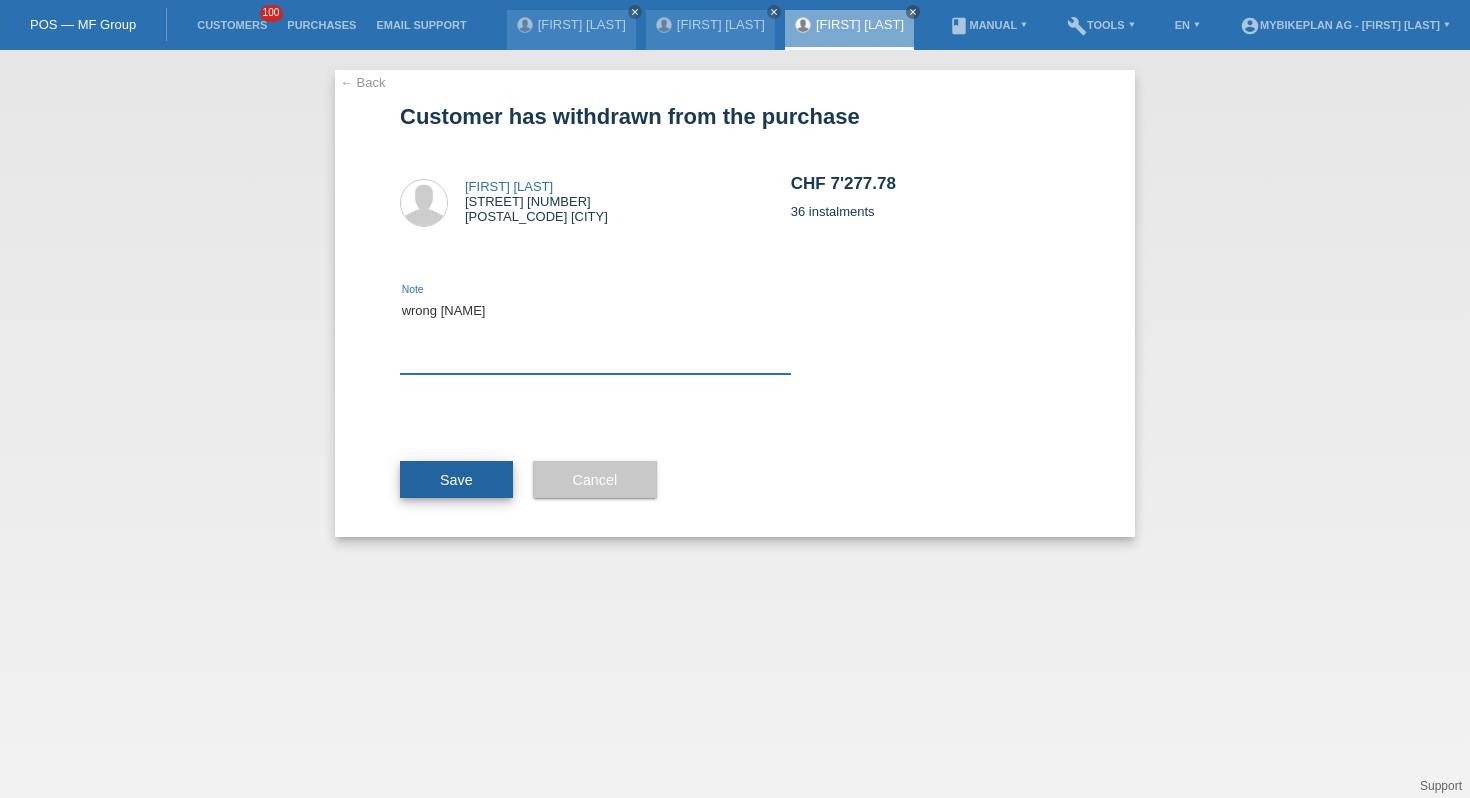 type on "wrong amount" 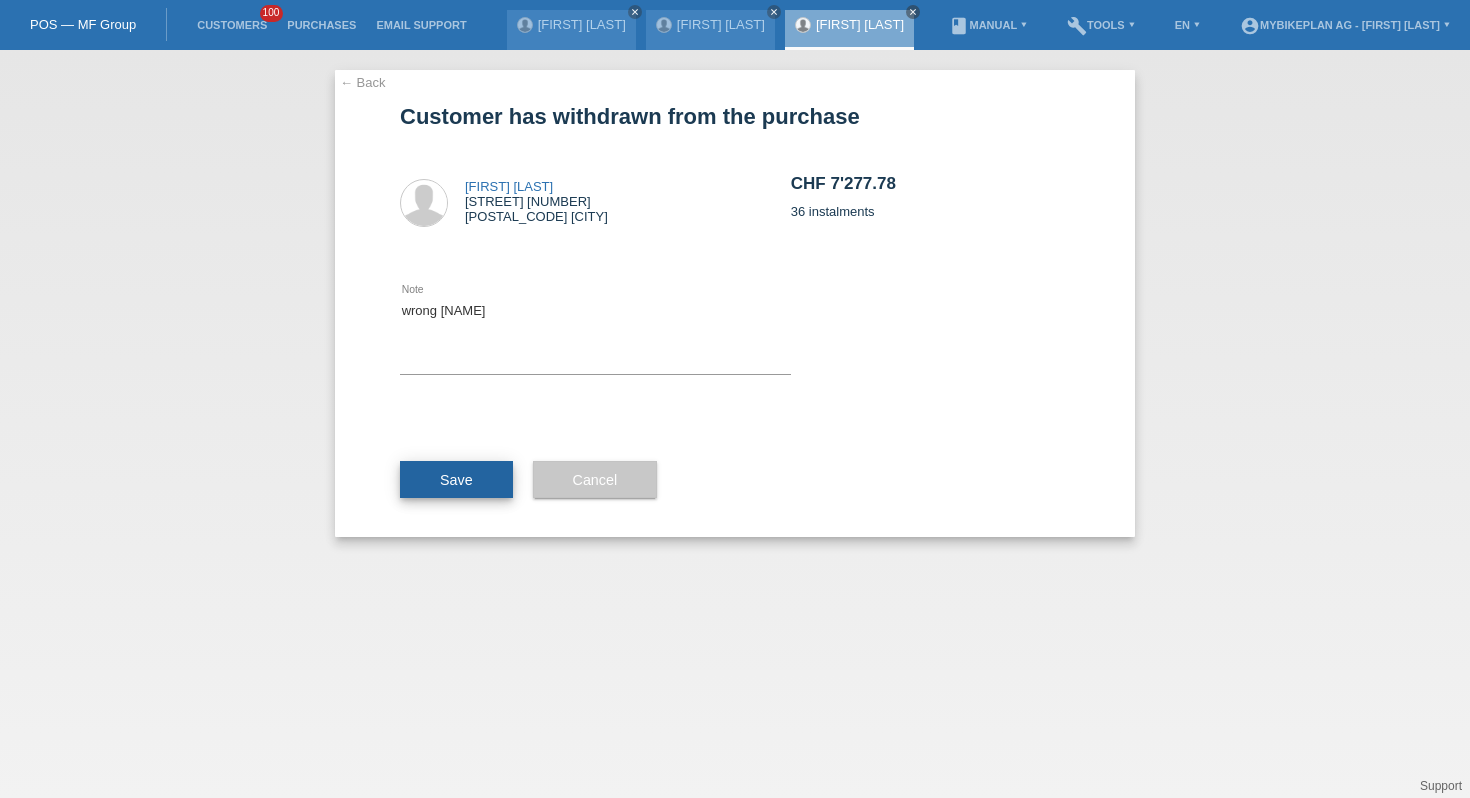 click on "Save" at bounding box center (456, 480) 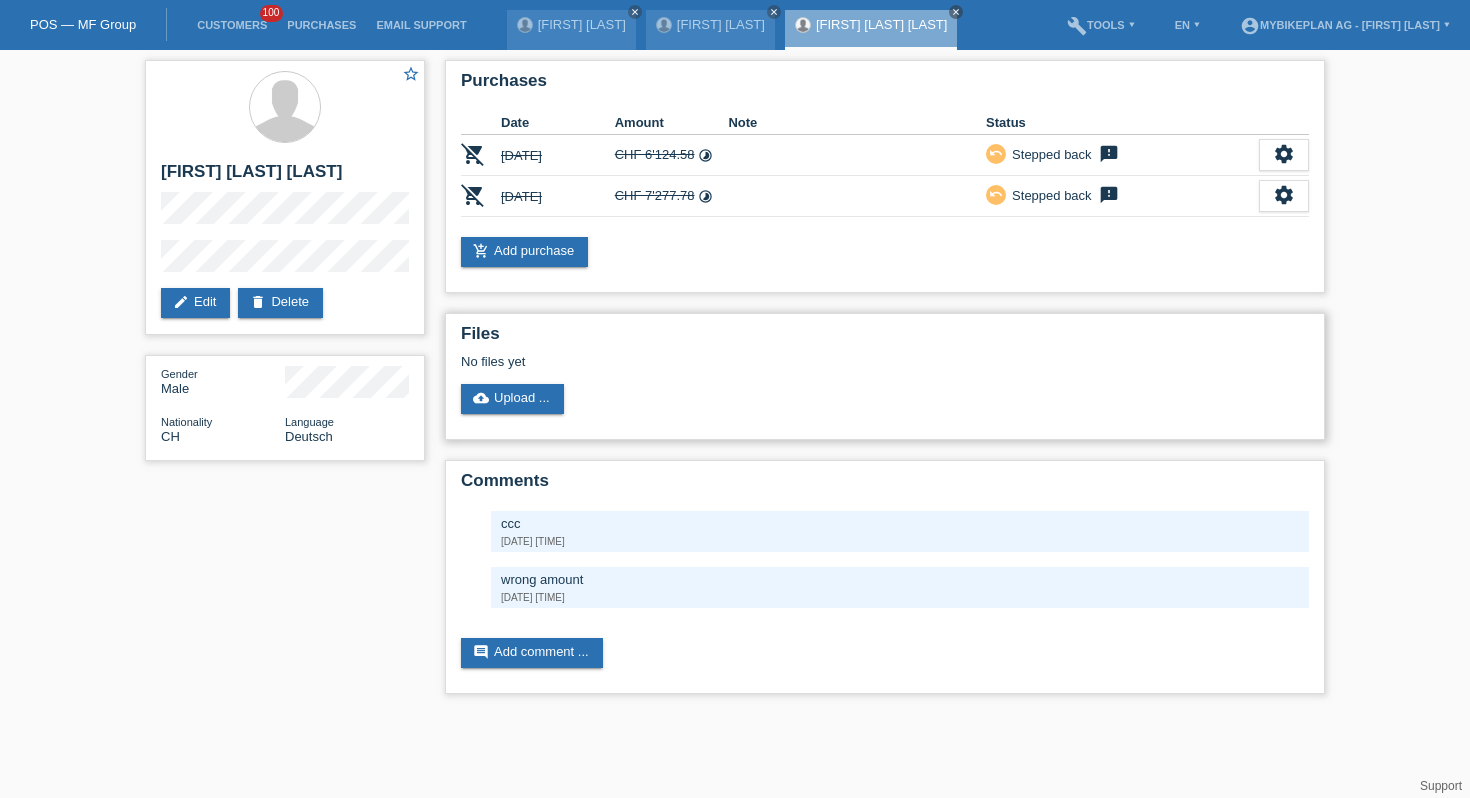 scroll, scrollTop: 0, scrollLeft: 0, axis: both 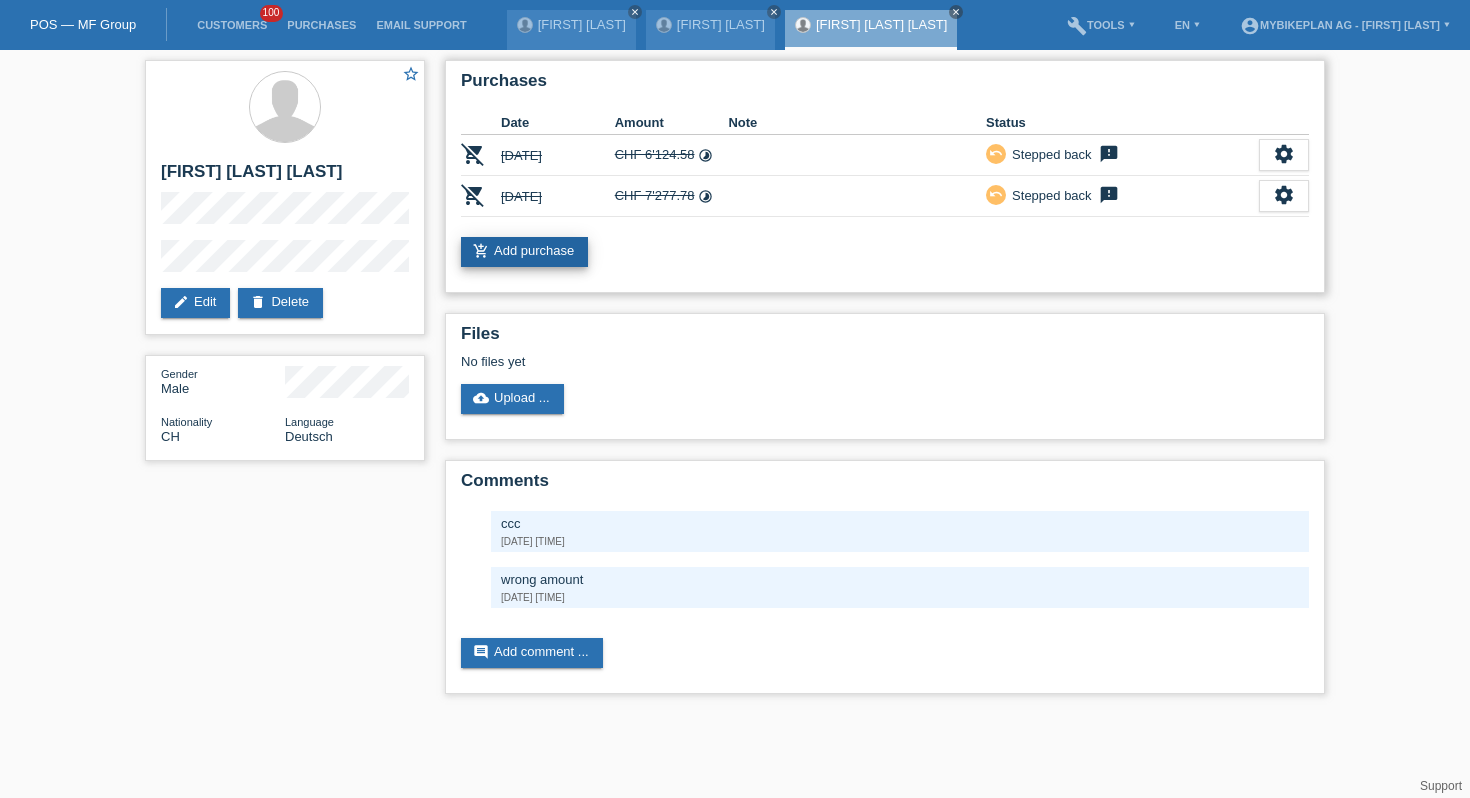 click on "add_shopping_cart  Add purchase" at bounding box center (524, 252) 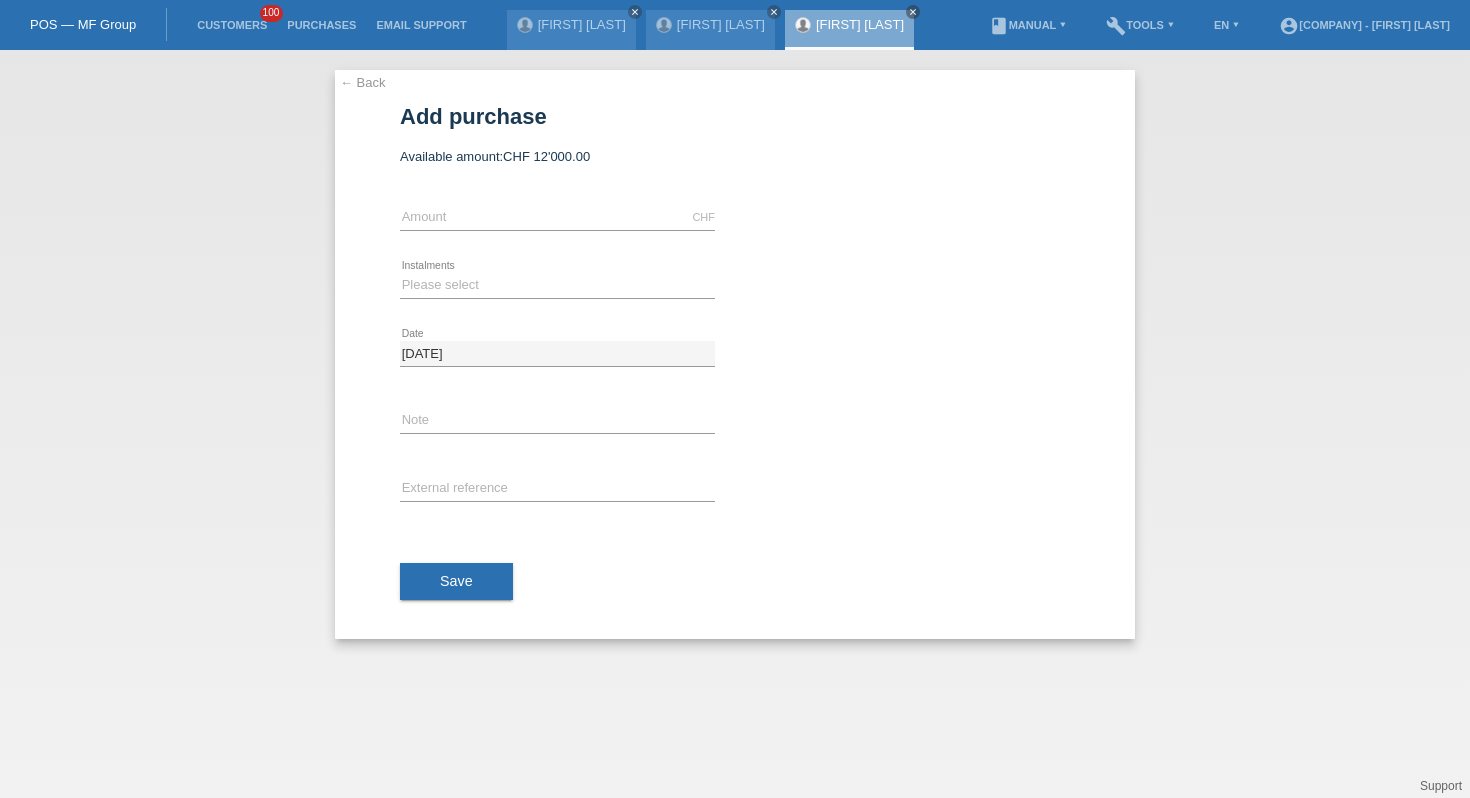 scroll, scrollTop: 0, scrollLeft: 0, axis: both 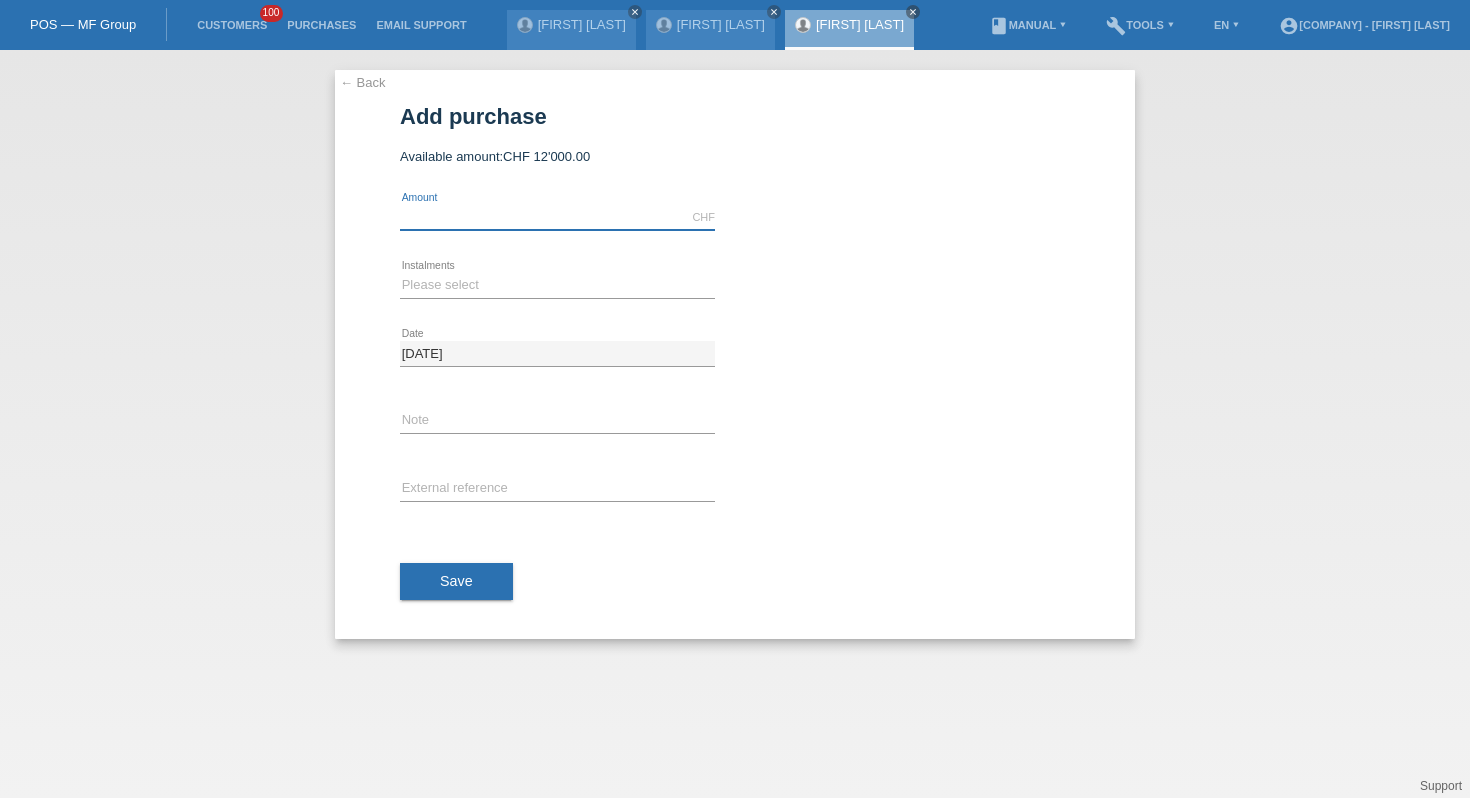 click at bounding box center [557, 217] 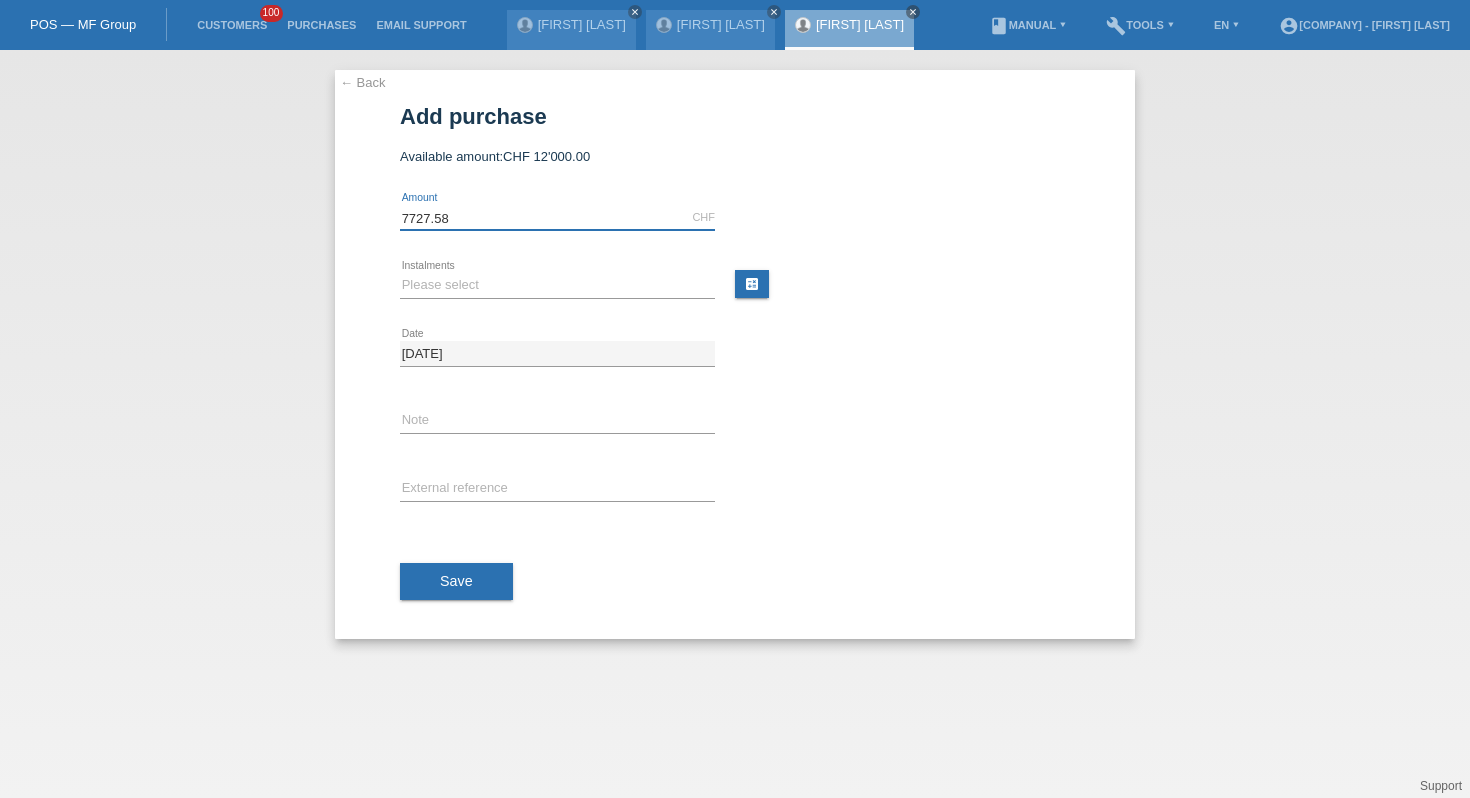 click on "7727.58" at bounding box center [557, 217] 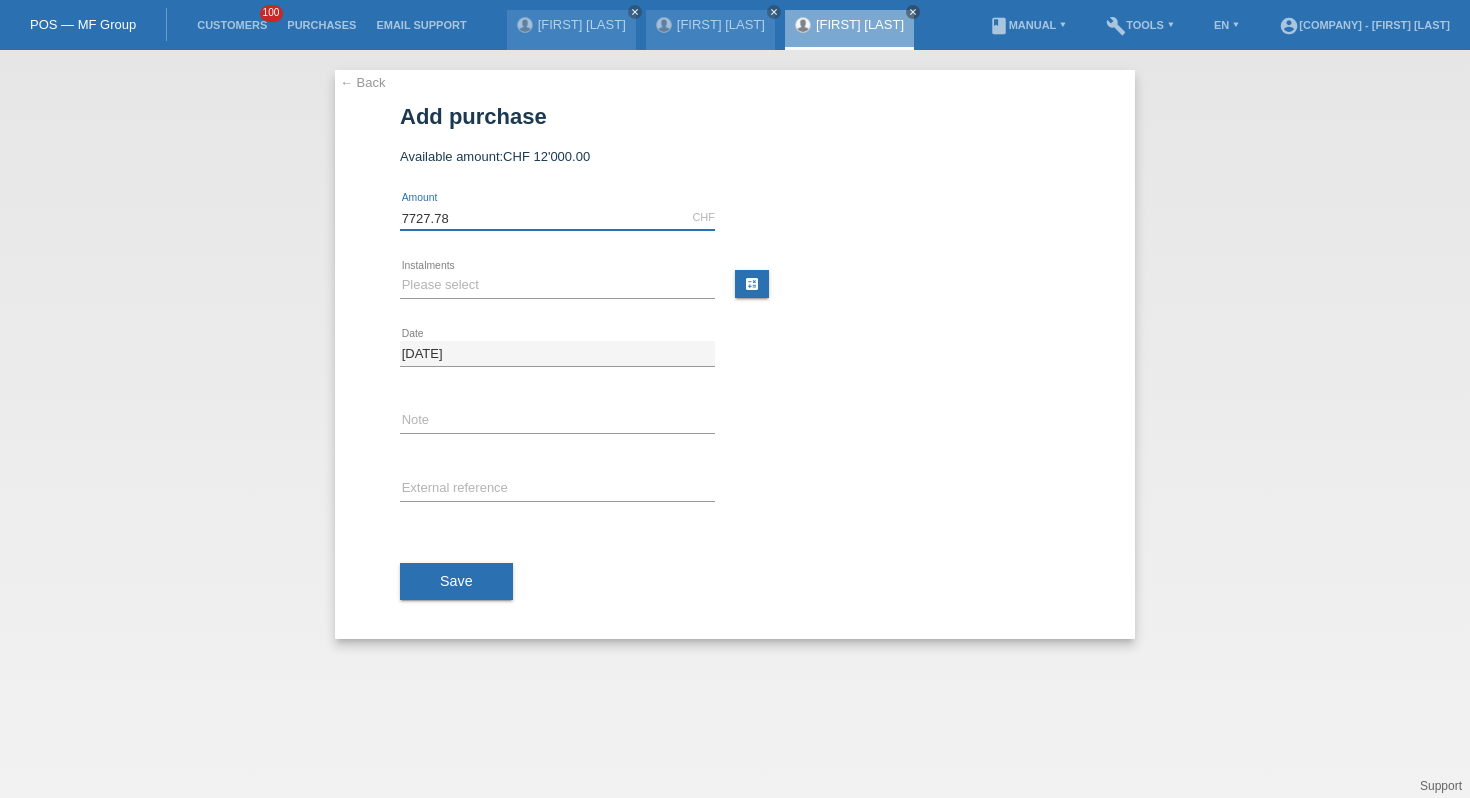 type on "7727.78" 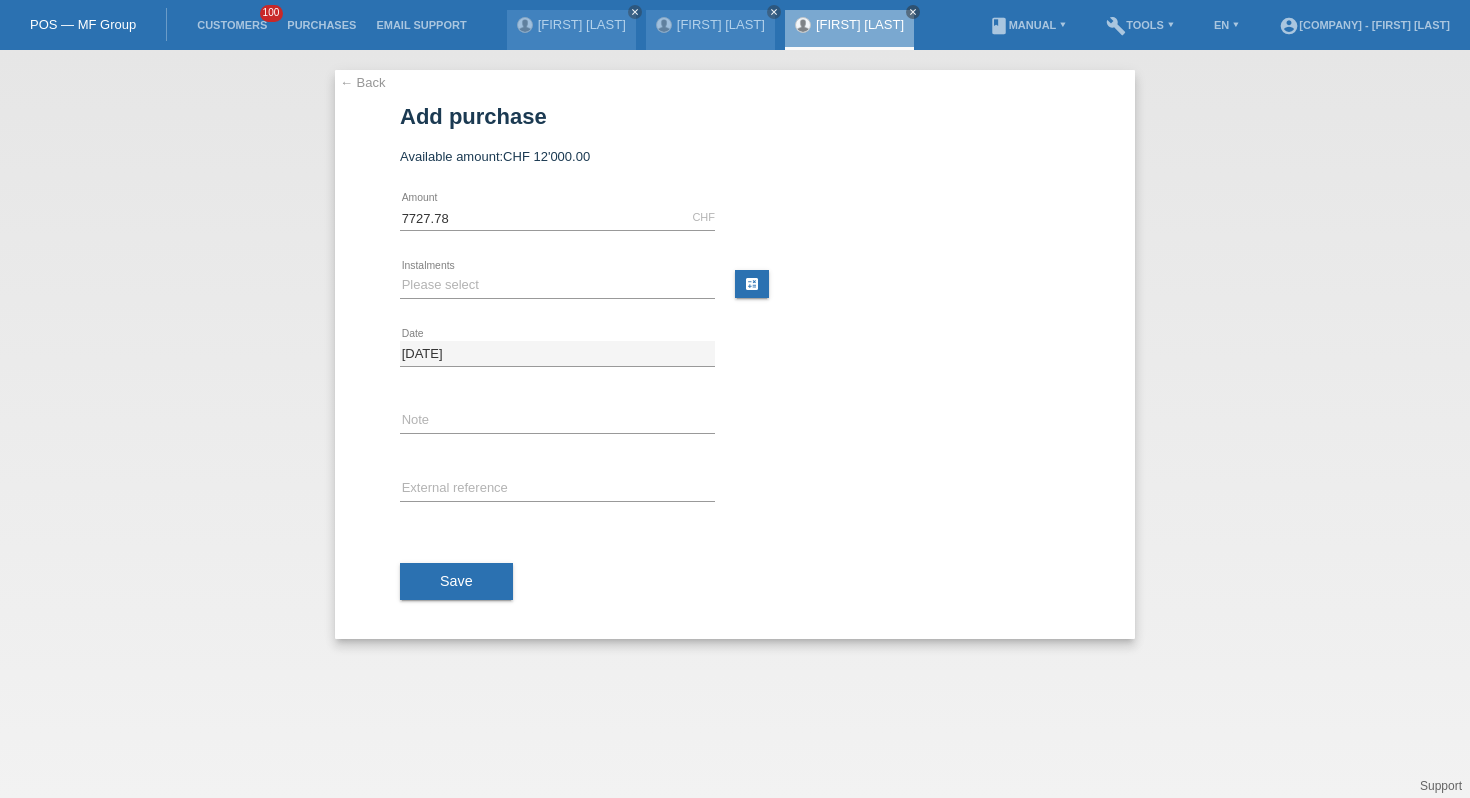 click on "Please select
6 instalments
12 instalments
18 instalments
24 instalments
36 instalments
48 instalments
error
Instalments" at bounding box center (557, 286) 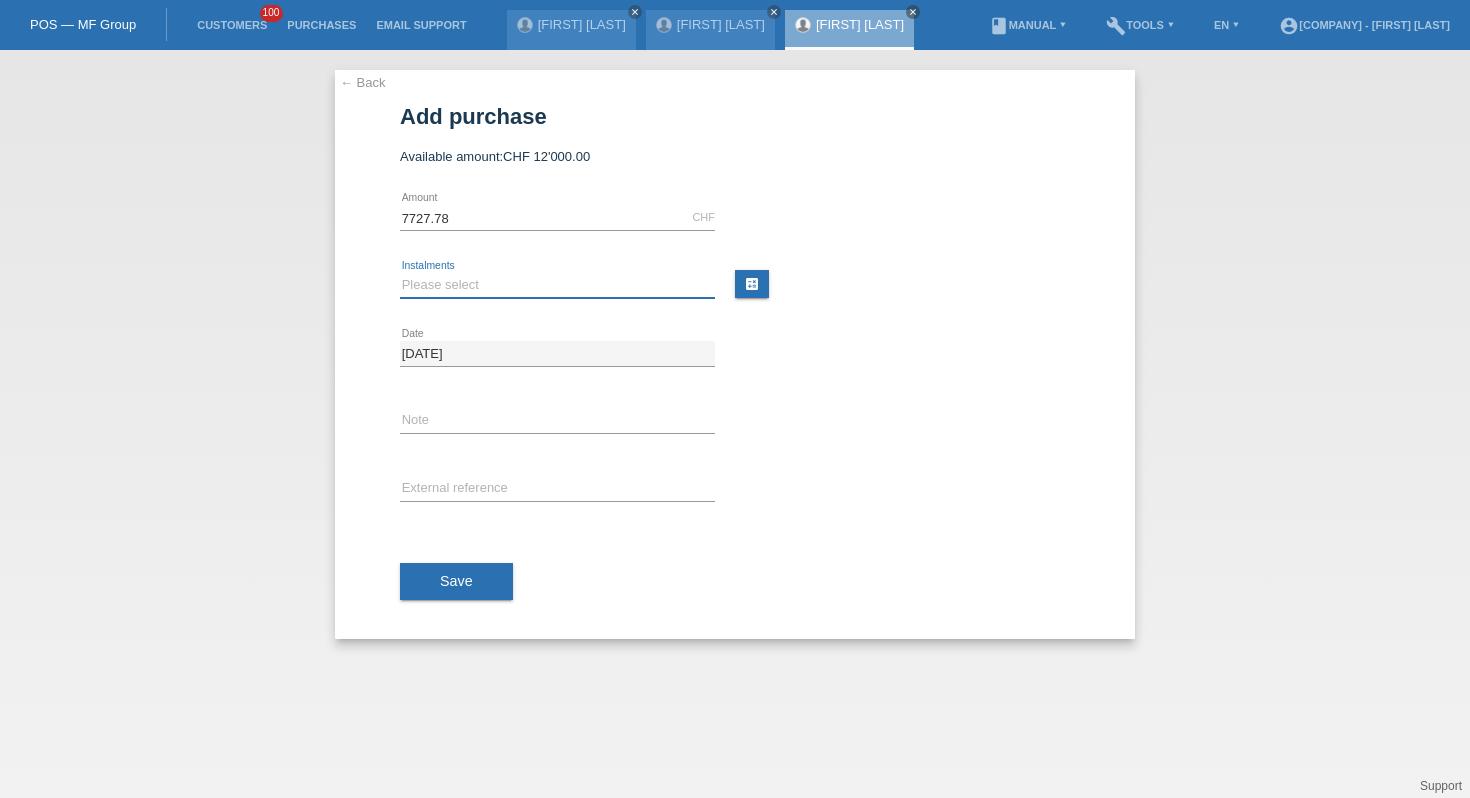 click on "Please select
6 instalments
12 instalments
18 instalments
24 instalments
36 instalments
48 instalments" at bounding box center [557, 285] 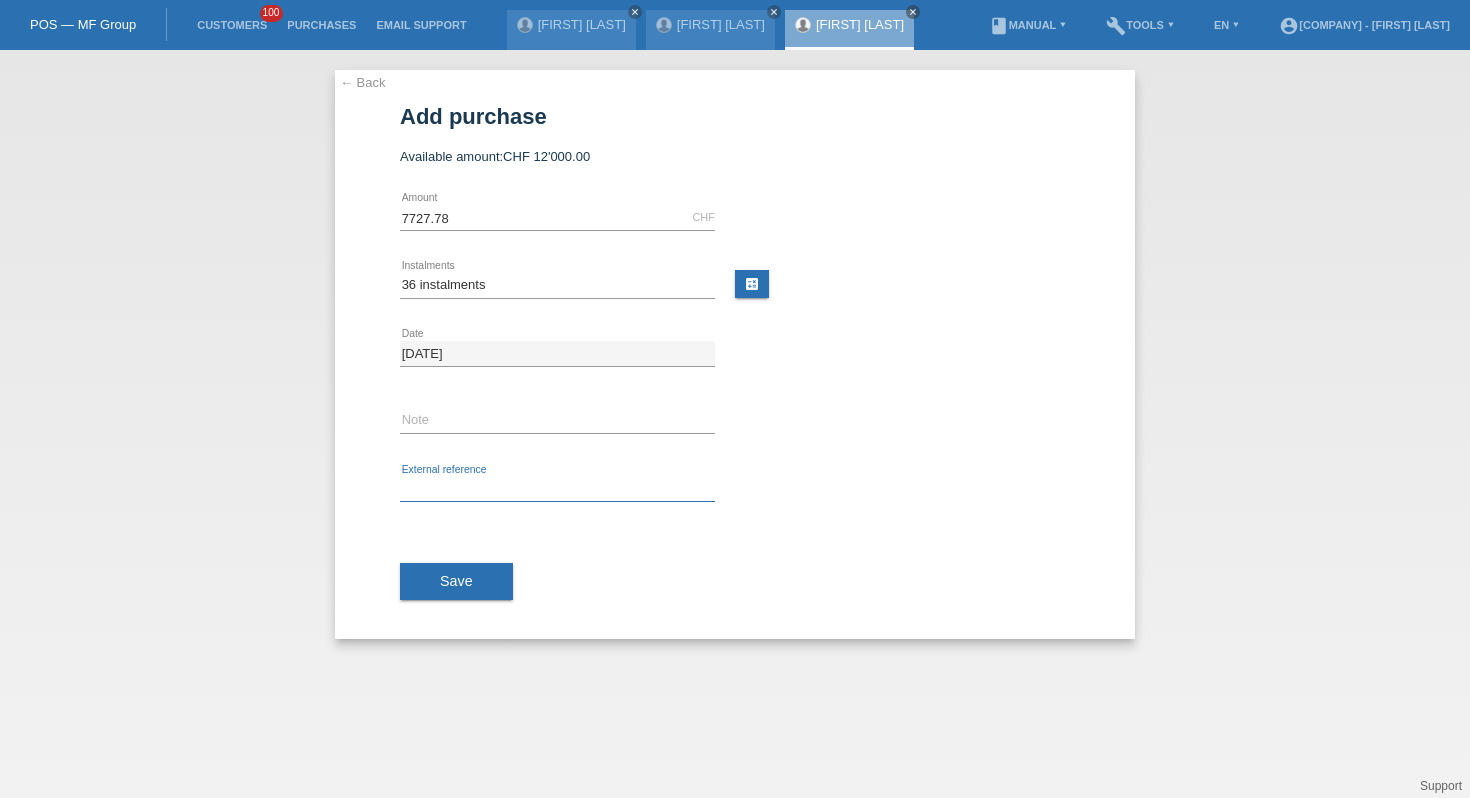 click at bounding box center (557, 489) 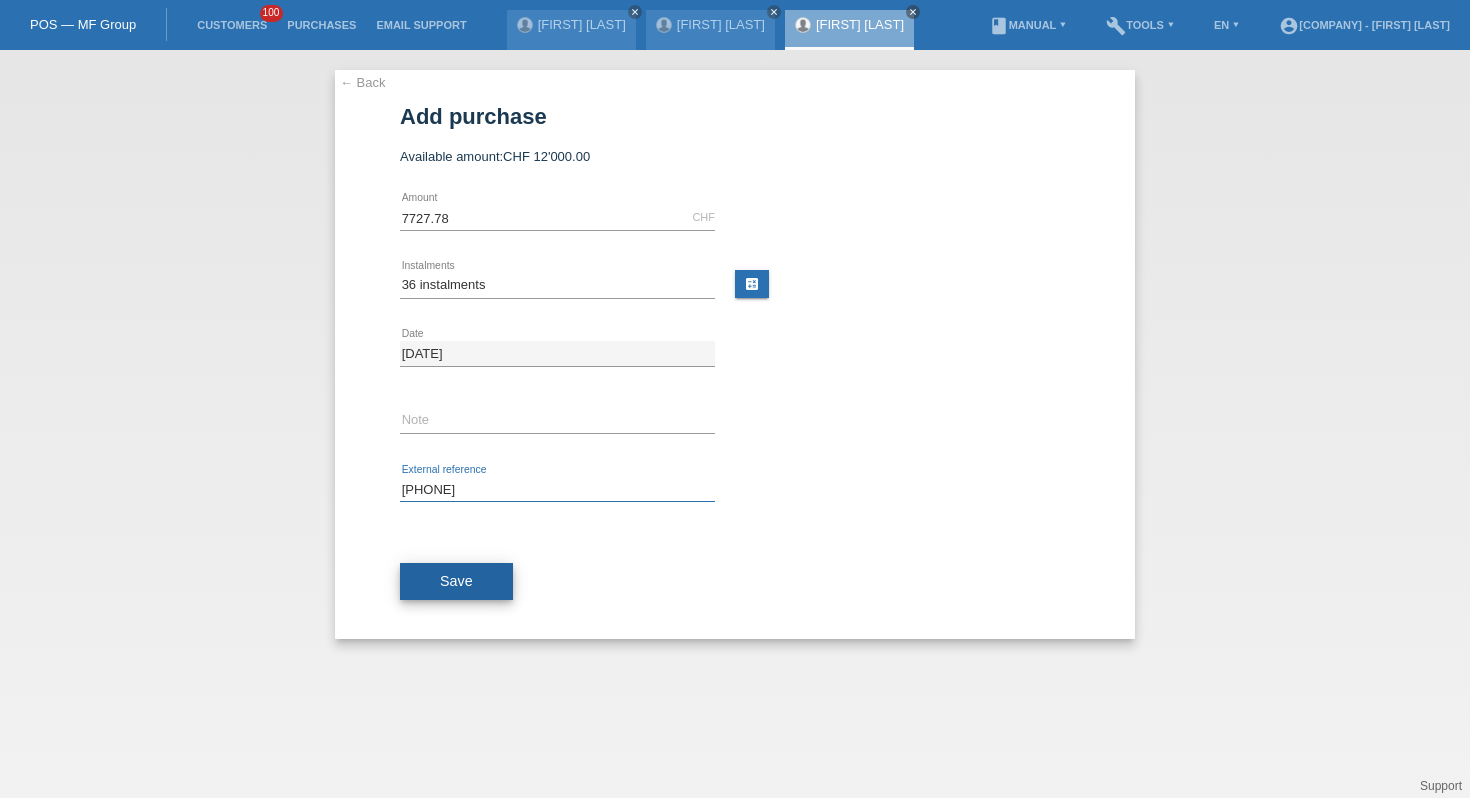 type on "41413104198" 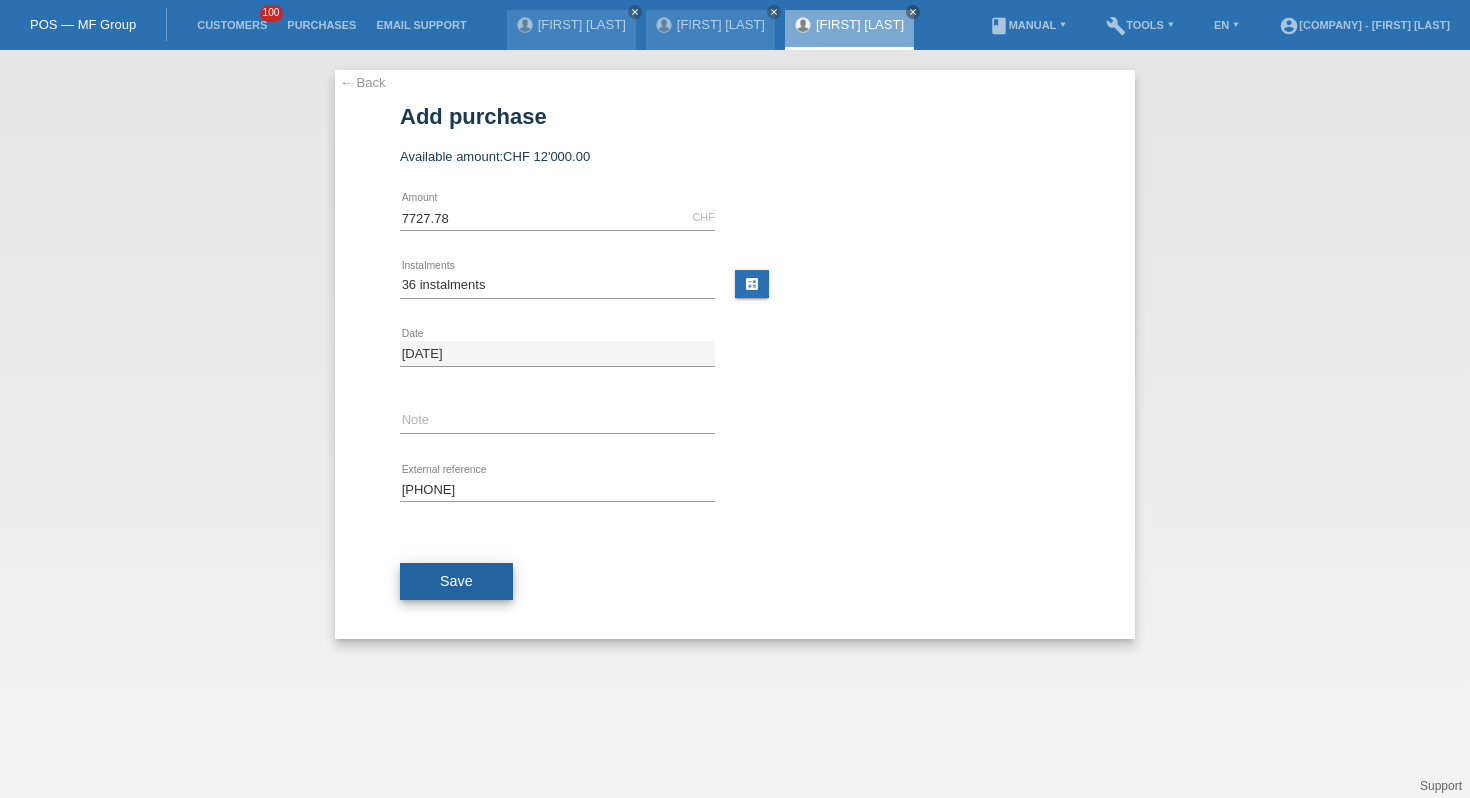 click on "Save" at bounding box center (456, 582) 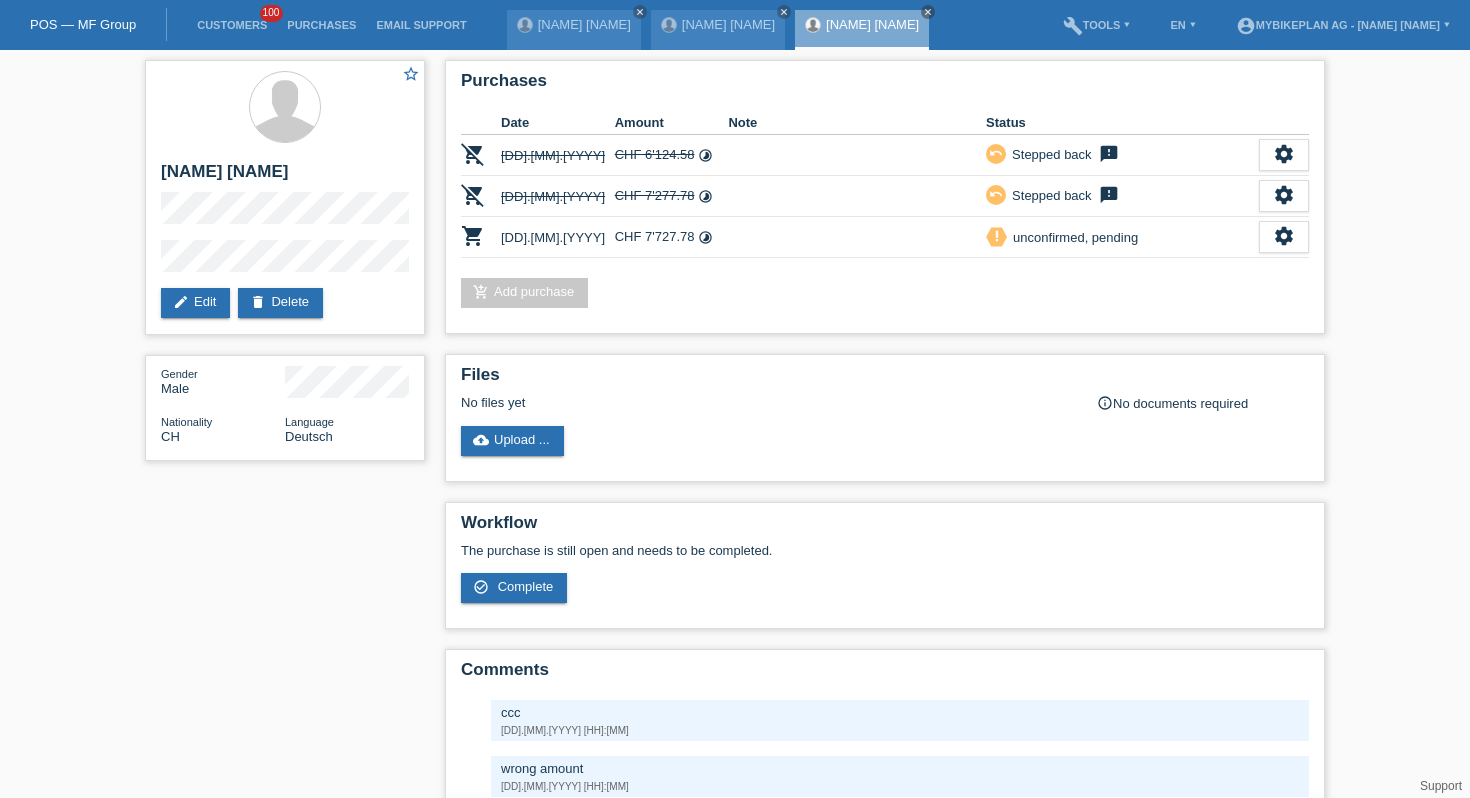 scroll, scrollTop: 0, scrollLeft: 0, axis: both 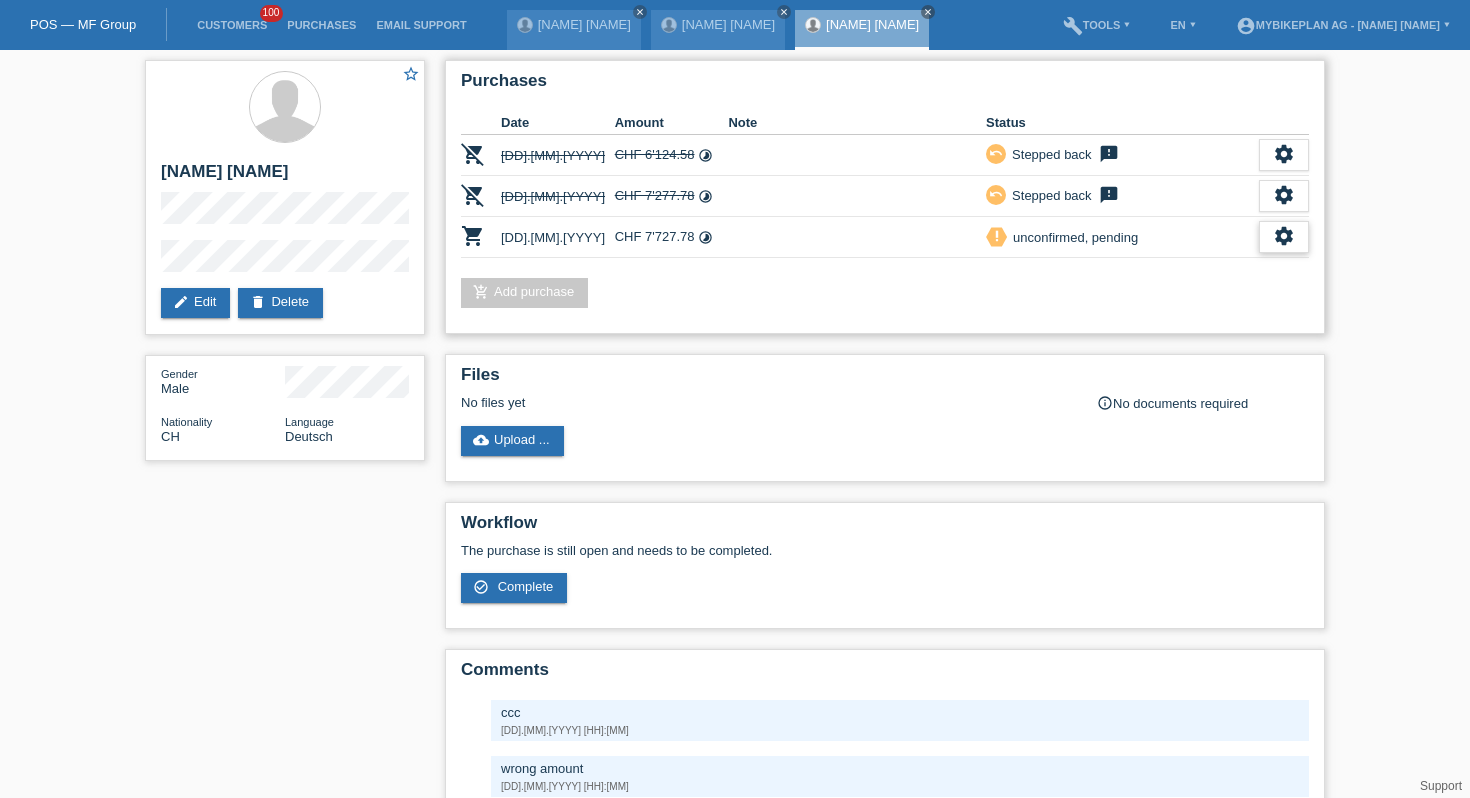 click on "settings" at bounding box center [1284, 237] 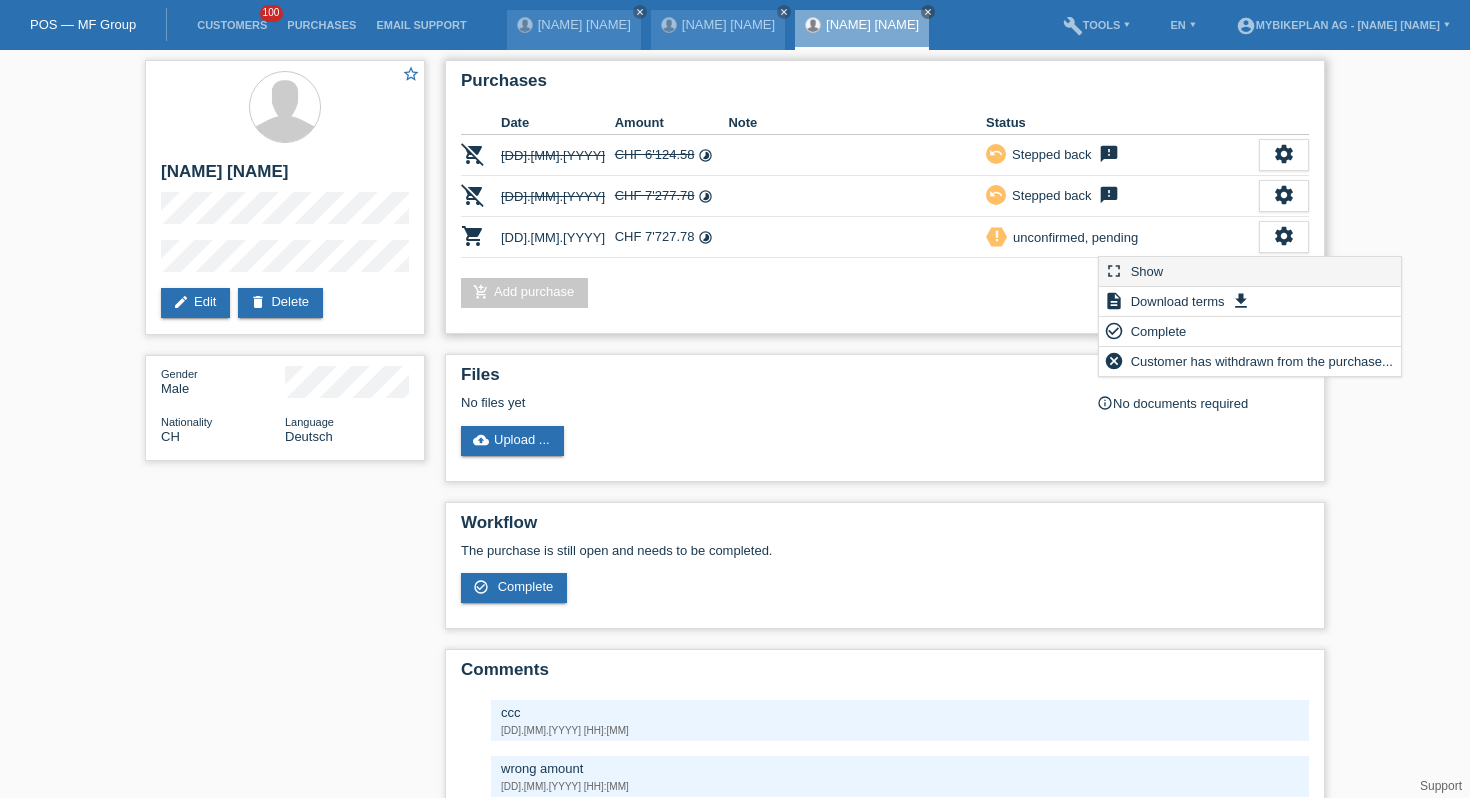 click on "fullscreen   Show" at bounding box center (1250, 272) 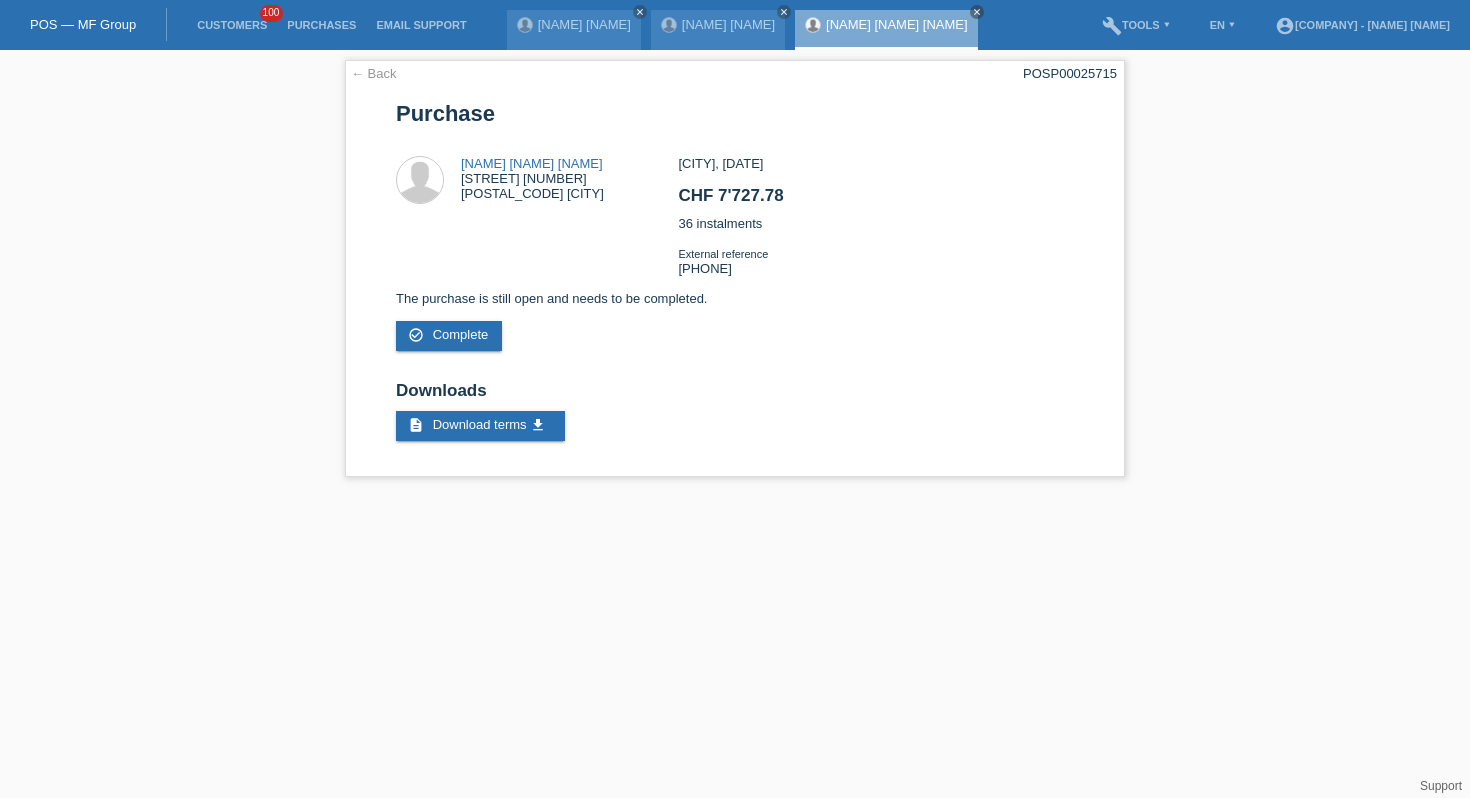 scroll, scrollTop: 0, scrollLeft: 0, axis: both 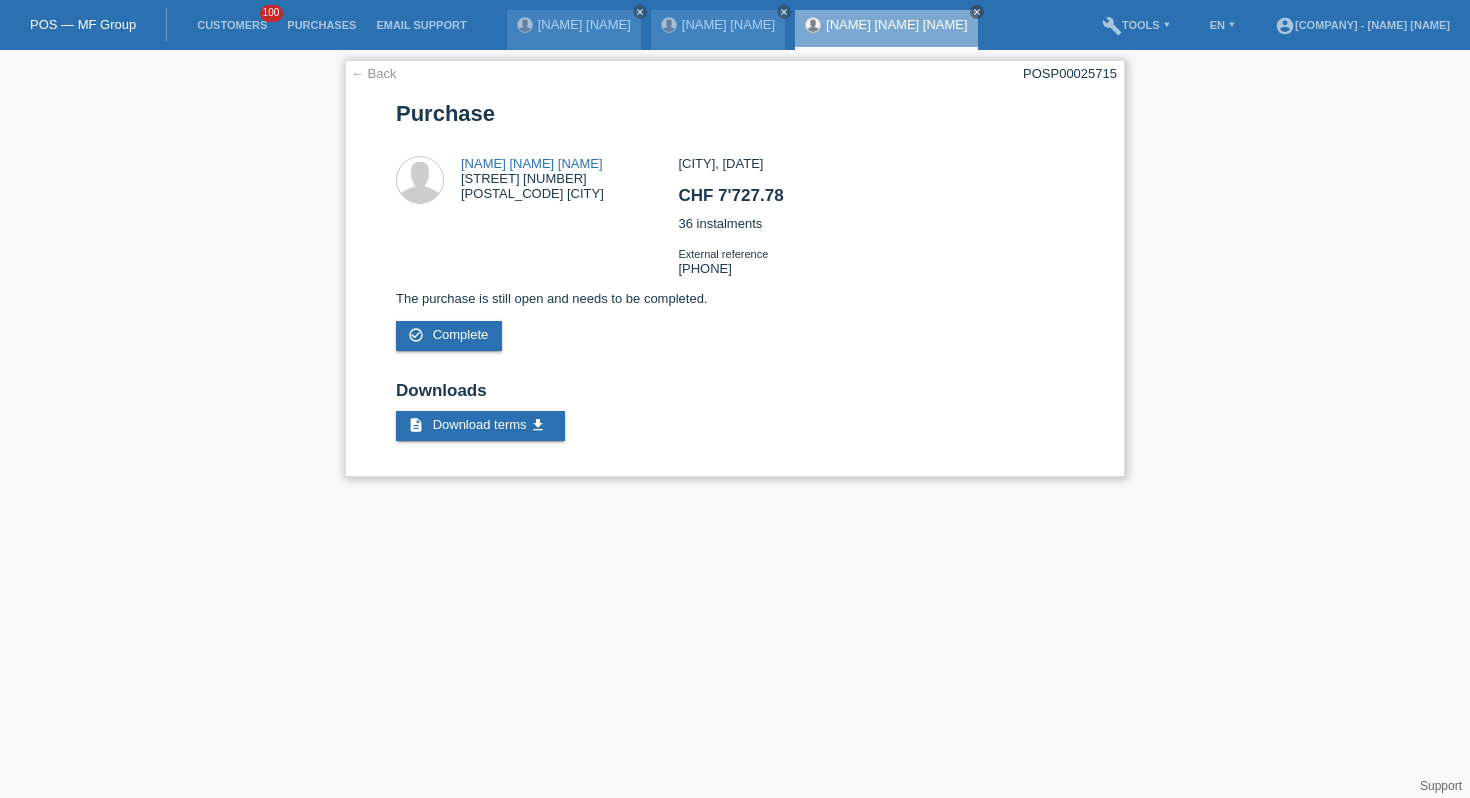 click on "POSP00025715" at bounding box center [1070, 73] 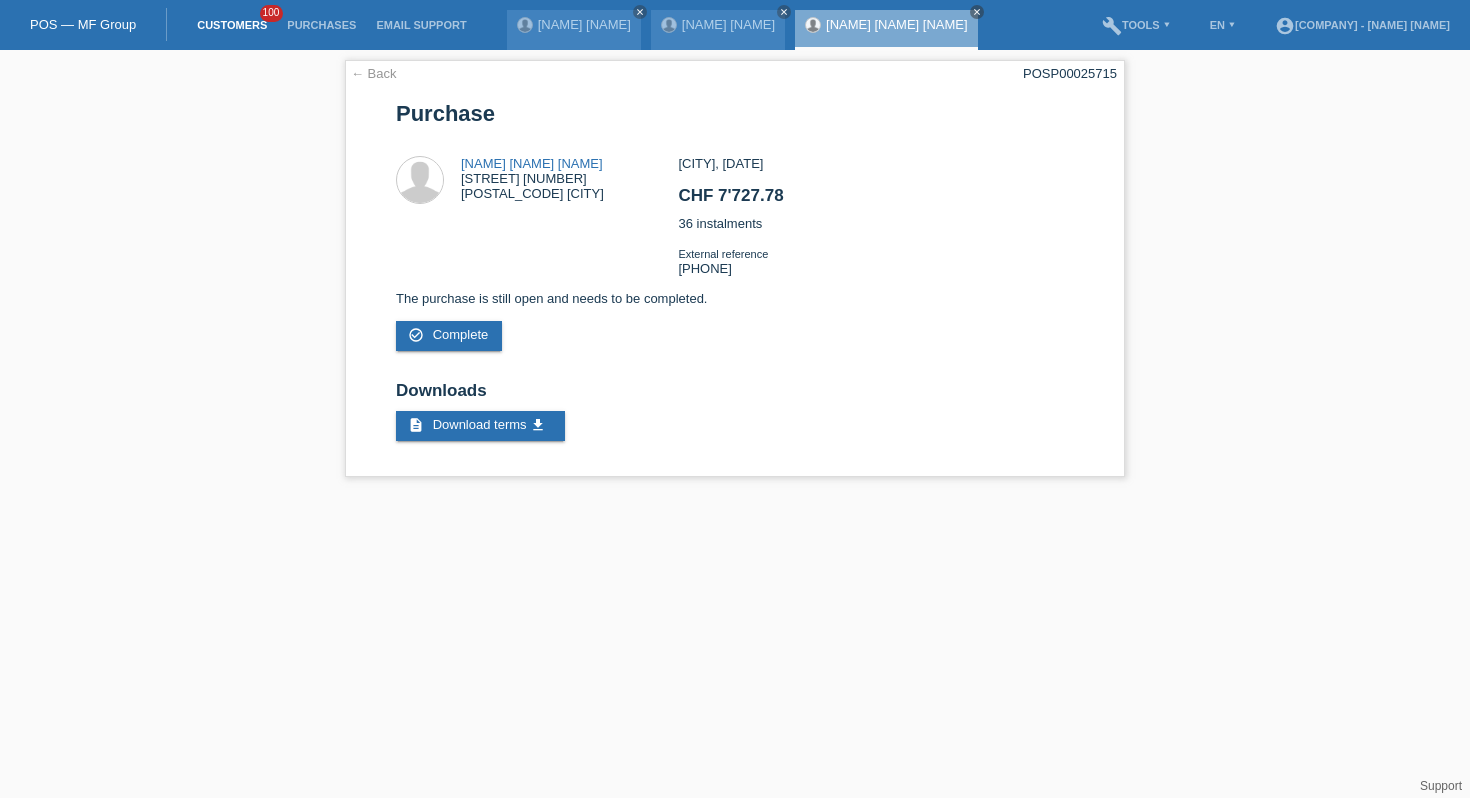 click on "Customers" at bounding box center (232, 25) 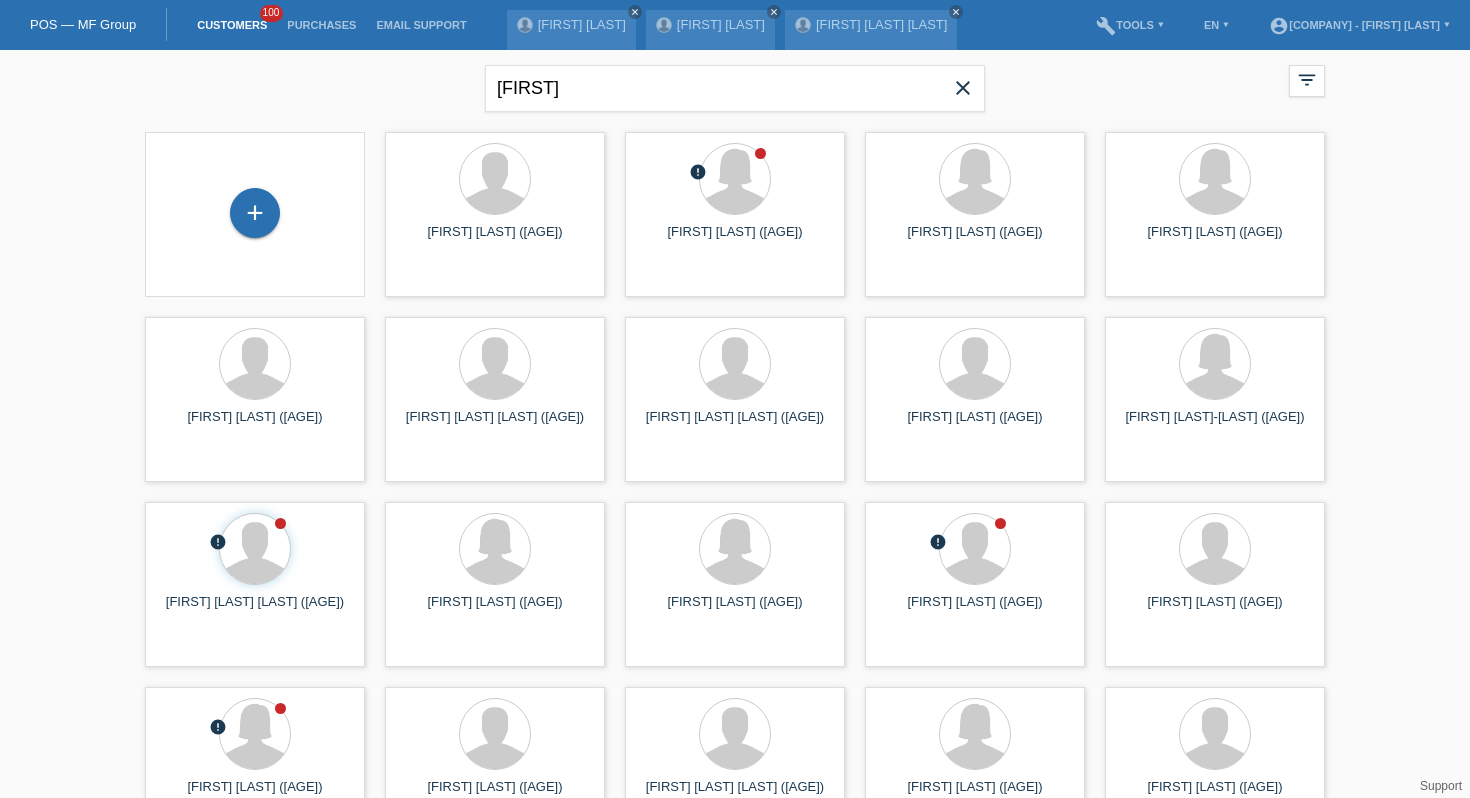 scroll, scrollTop: 0, scrollLeft: 0, axis: both 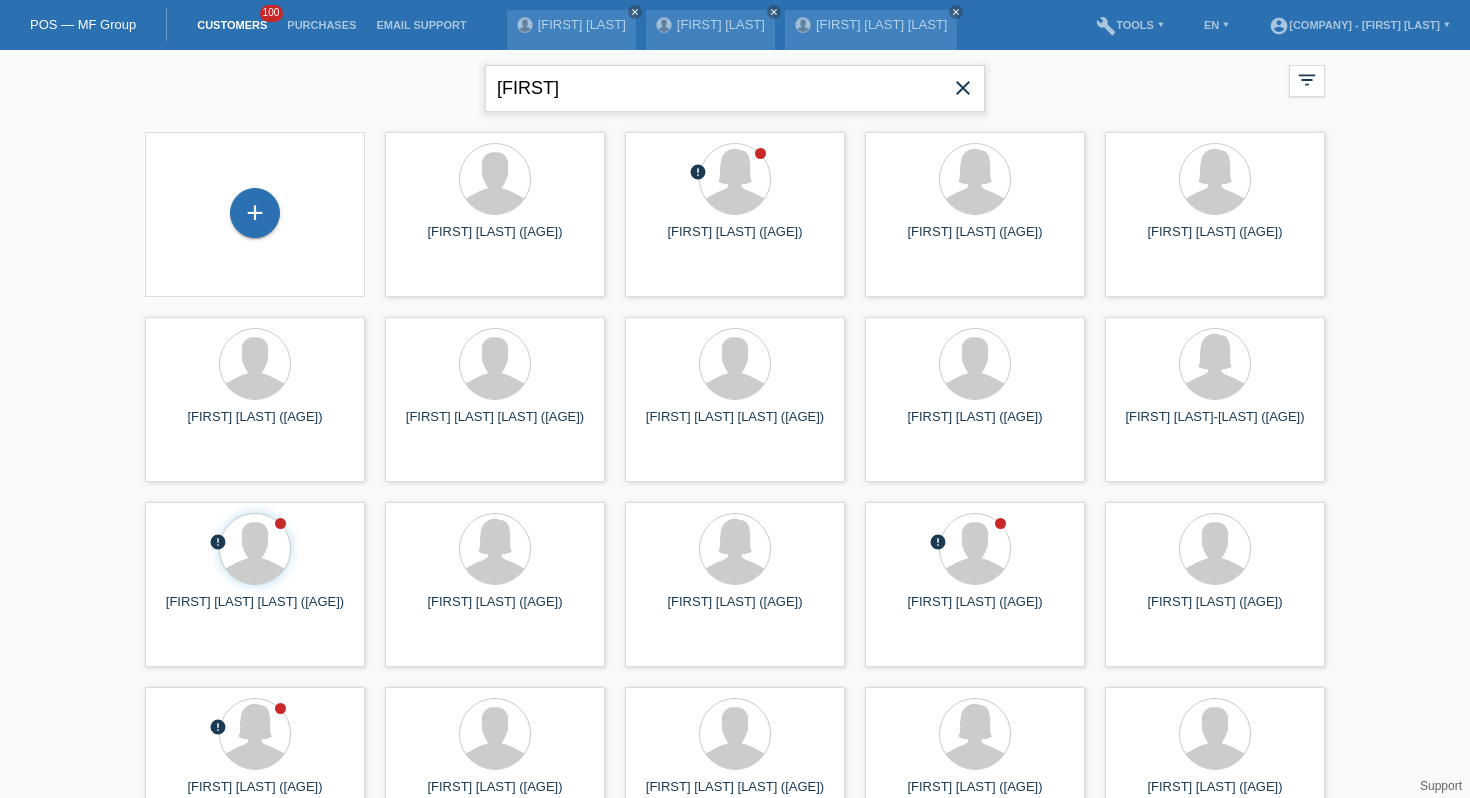 click on "jan" at bounding box center (735, 88) 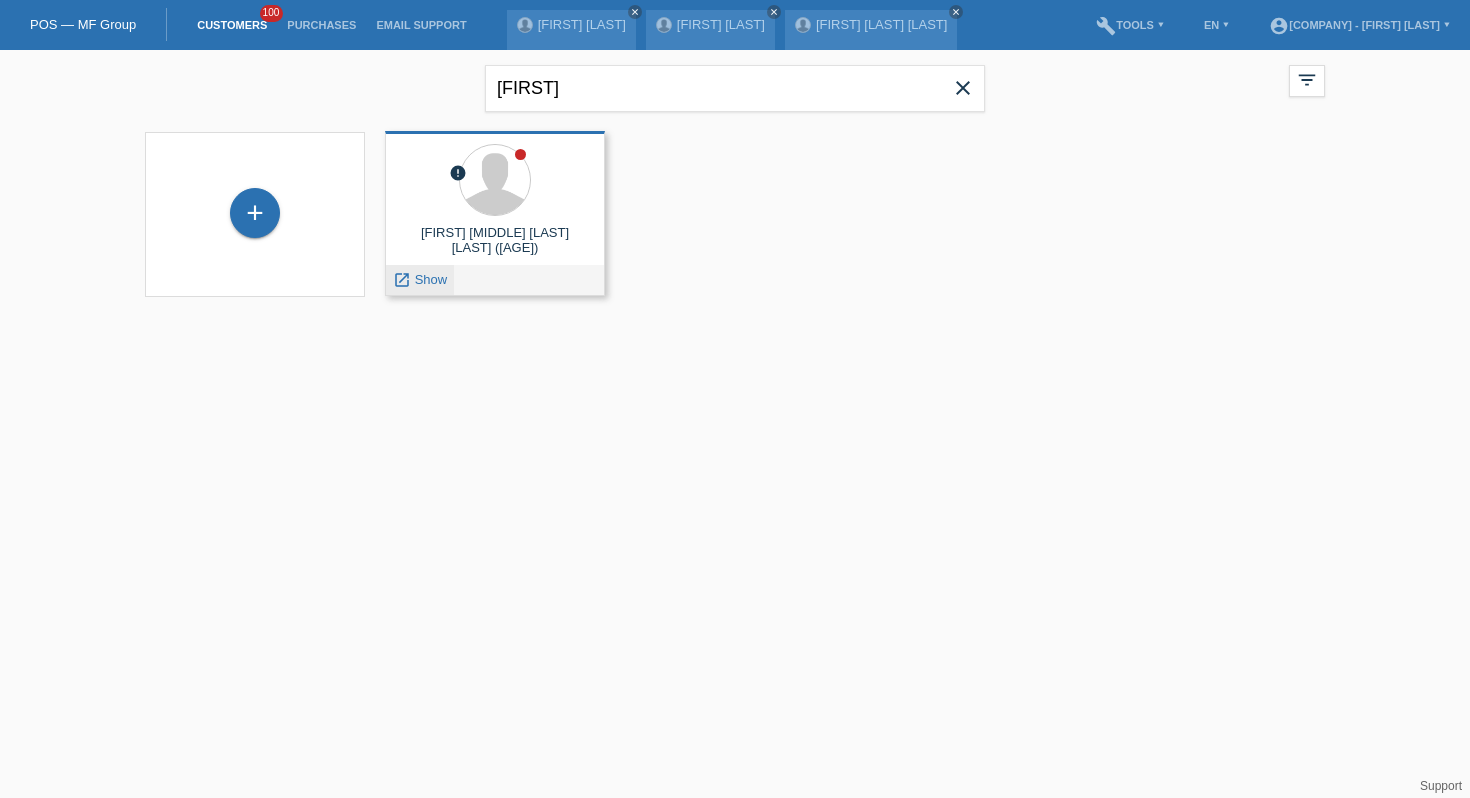 click on "Show" at bounding box center (431, 279) 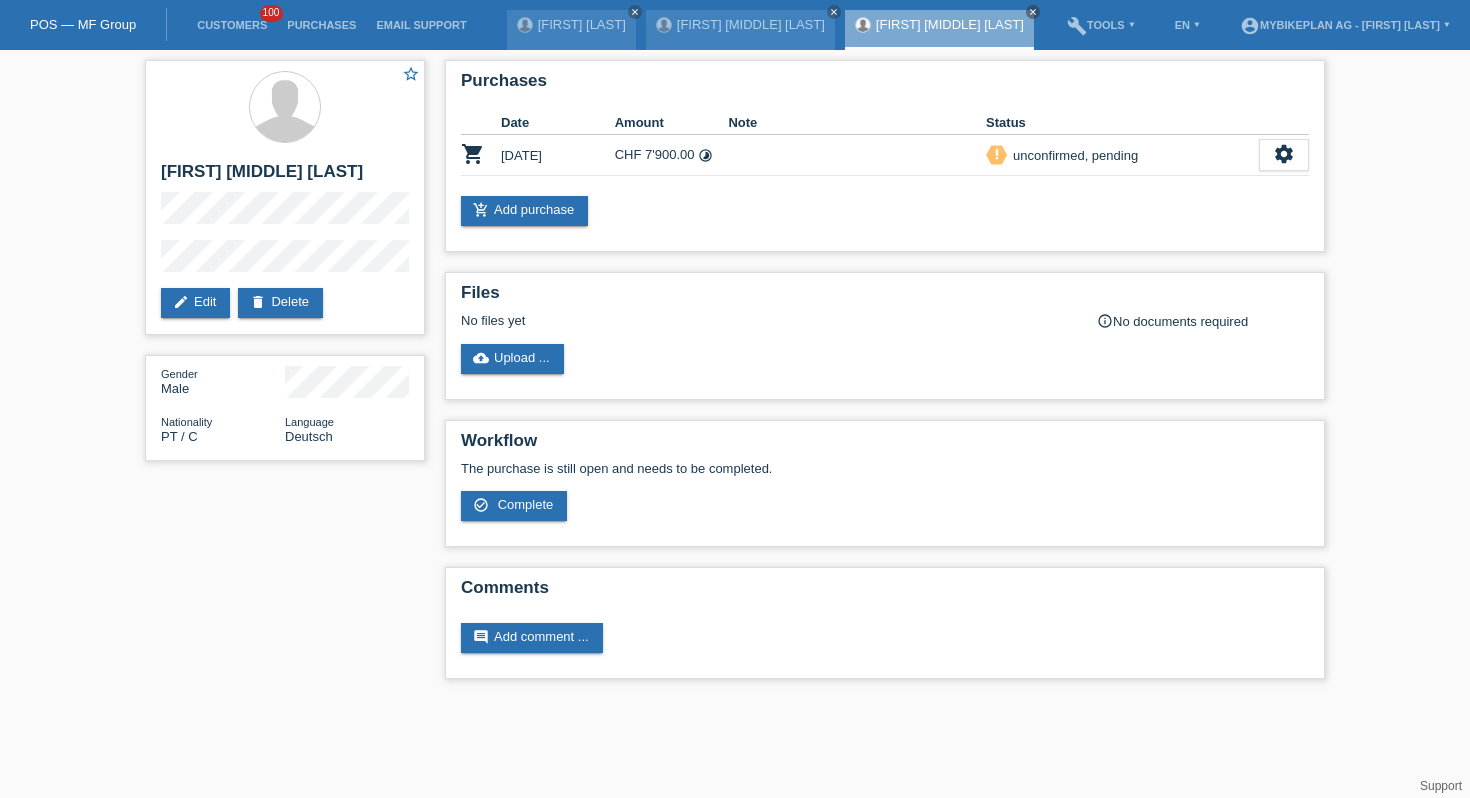 scroll, scrollTop: 0, scrollLeft: 0, axis: both 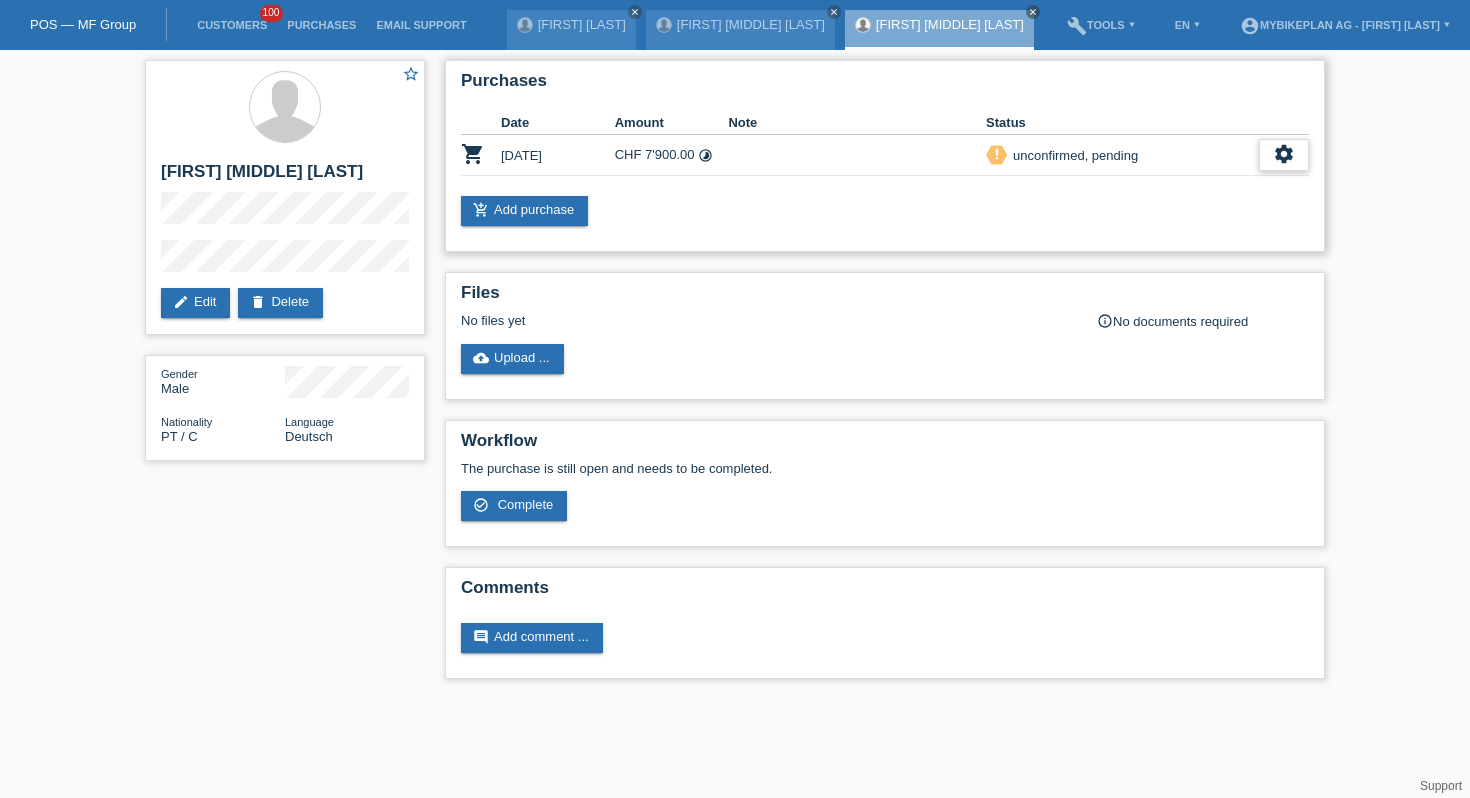 click on "settings" at bounding box center [1284, 154] 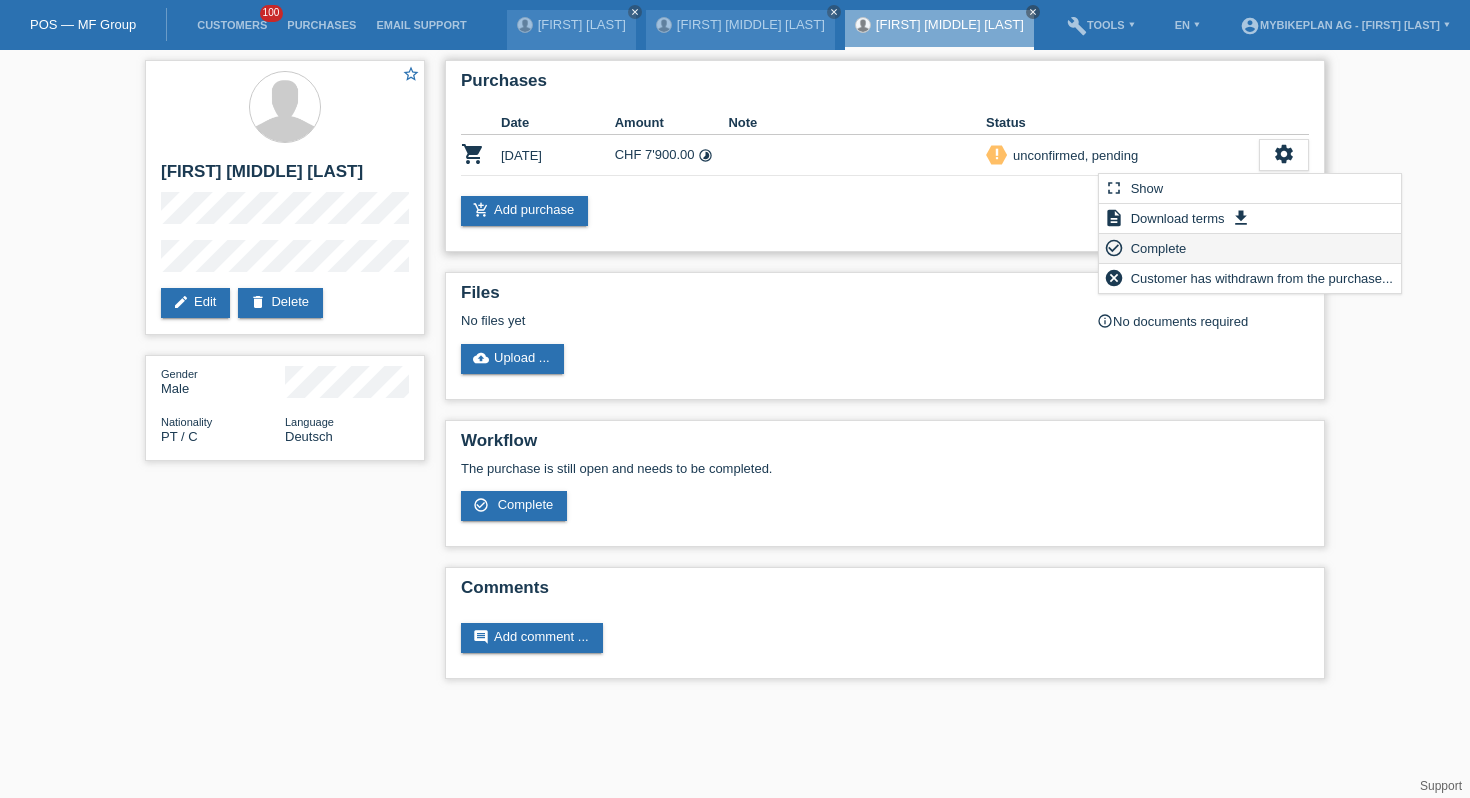 click on "Complete" at bounding box center [1159, 248] 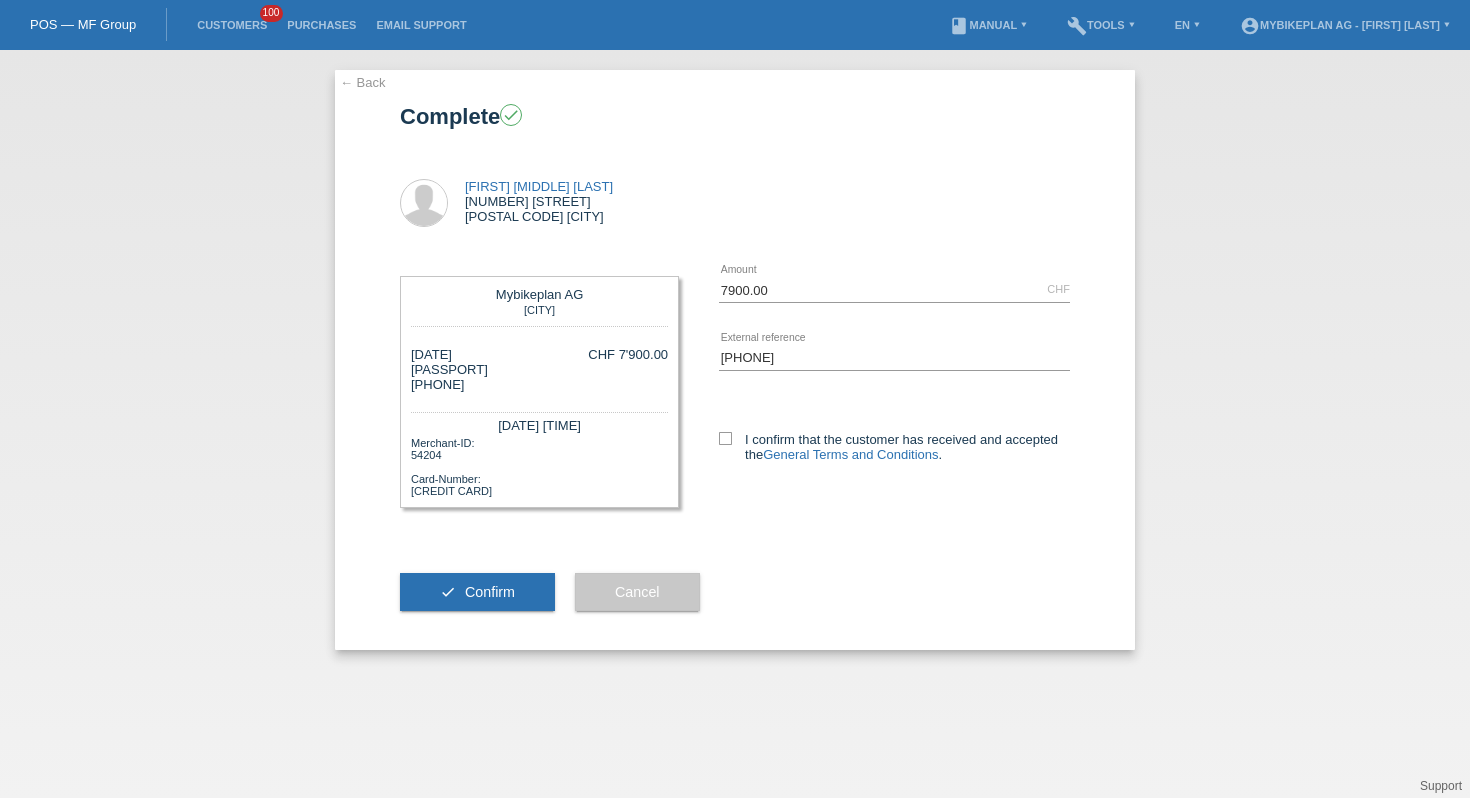 scroll, scrollTop: 0, scrollLeft: 0, axis: both 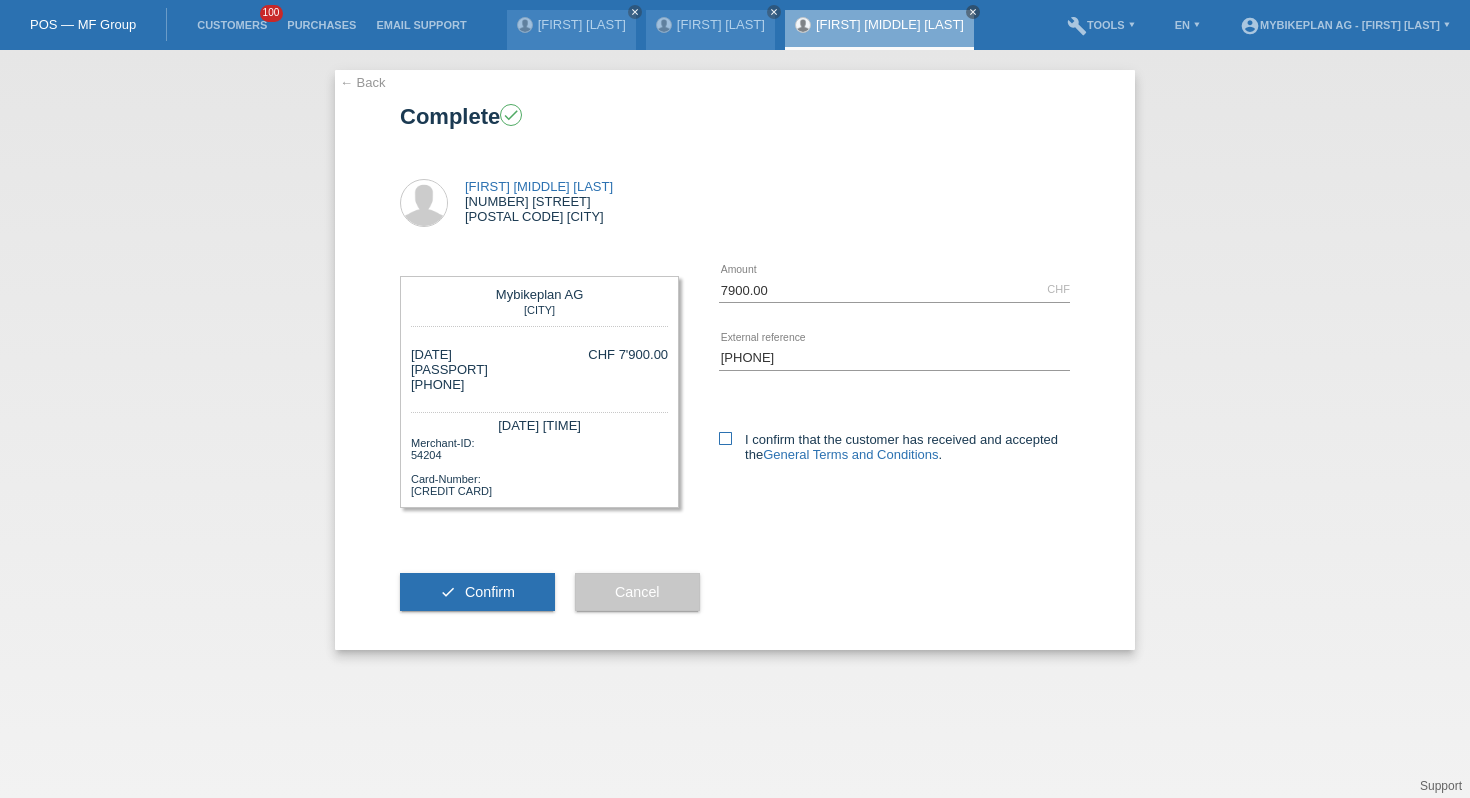 click at bounding box center (725, 438) 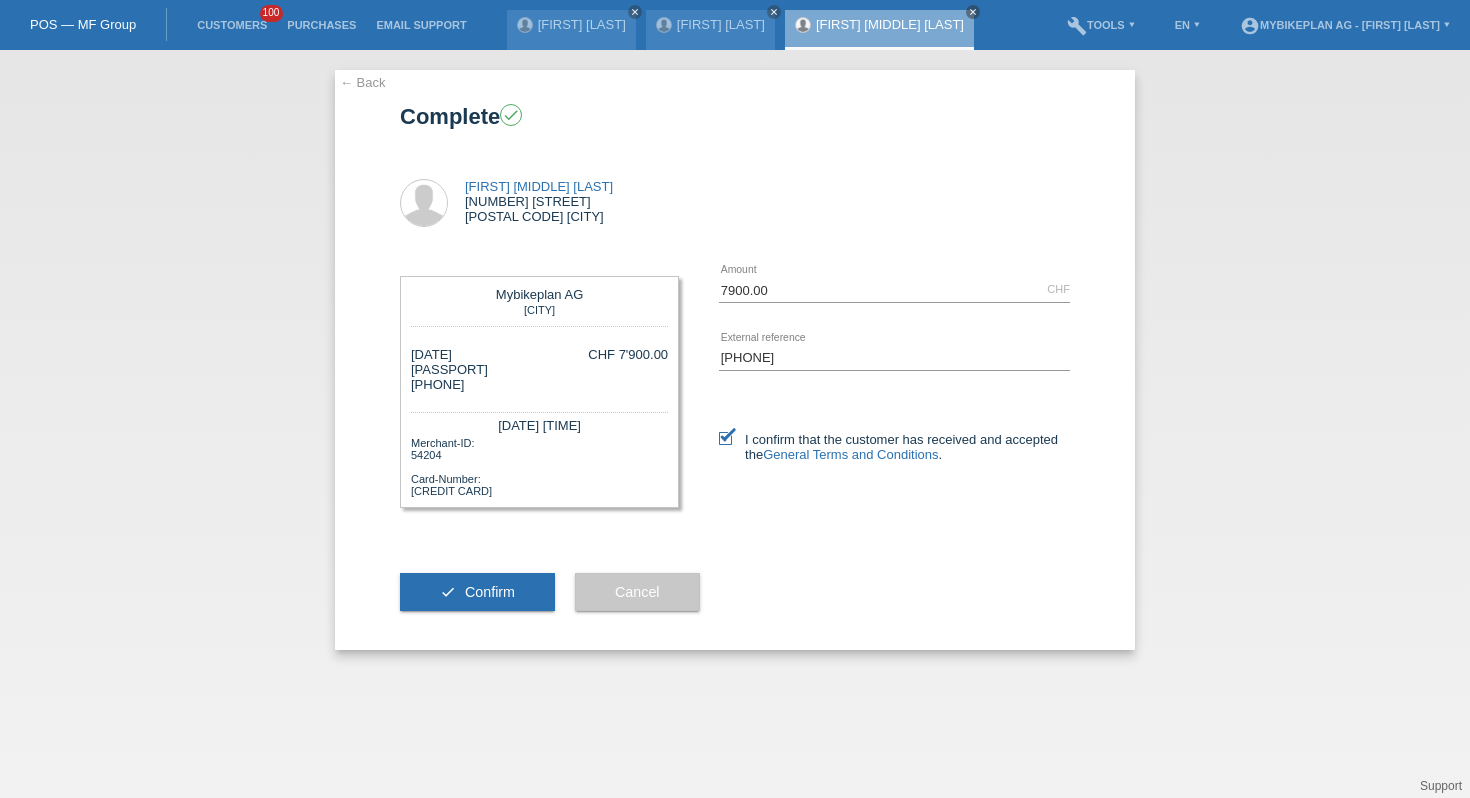 click on "check   Confirm" at bounding box center [477, 592] 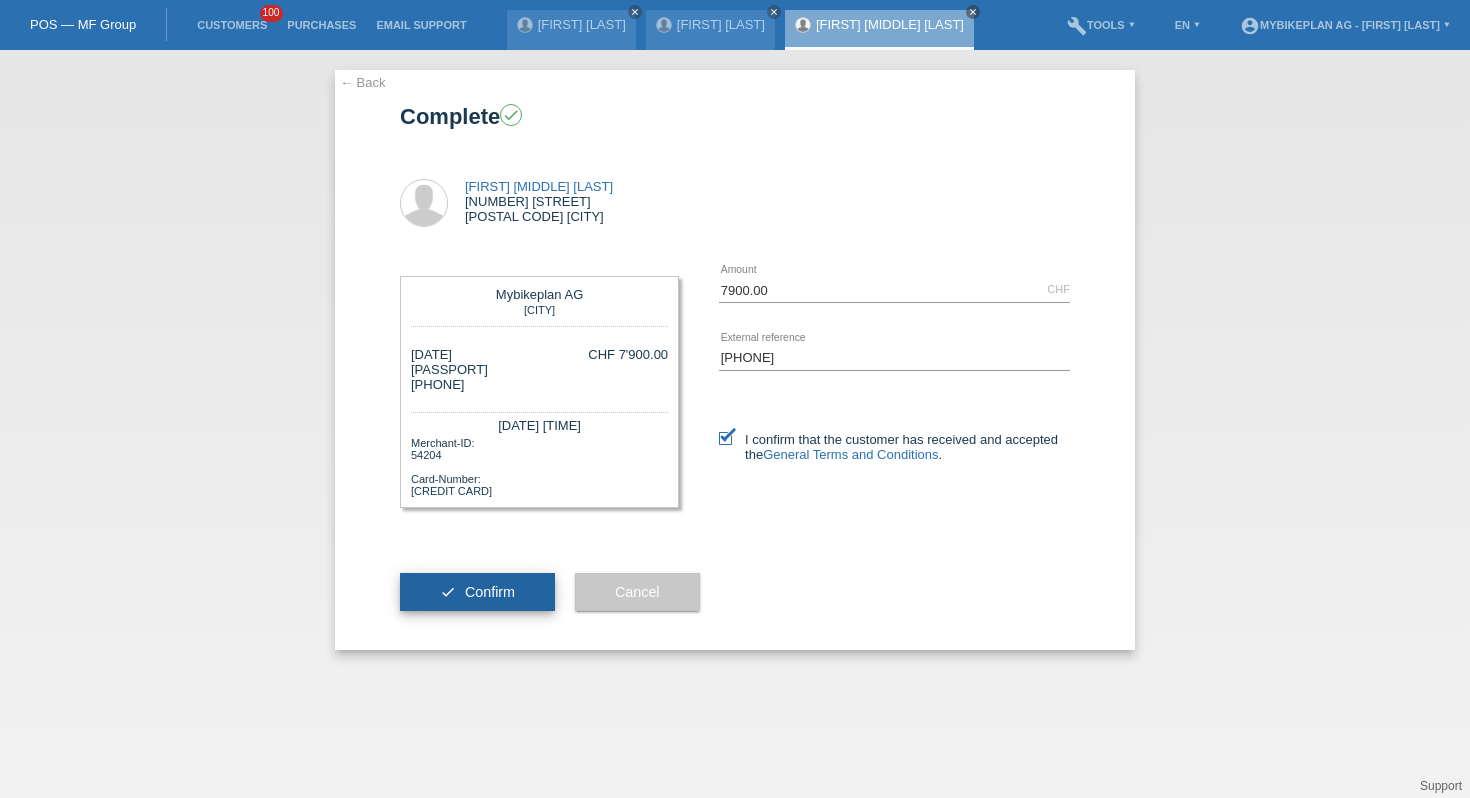 click on "Confirm" at bounding box center (490, 592) 